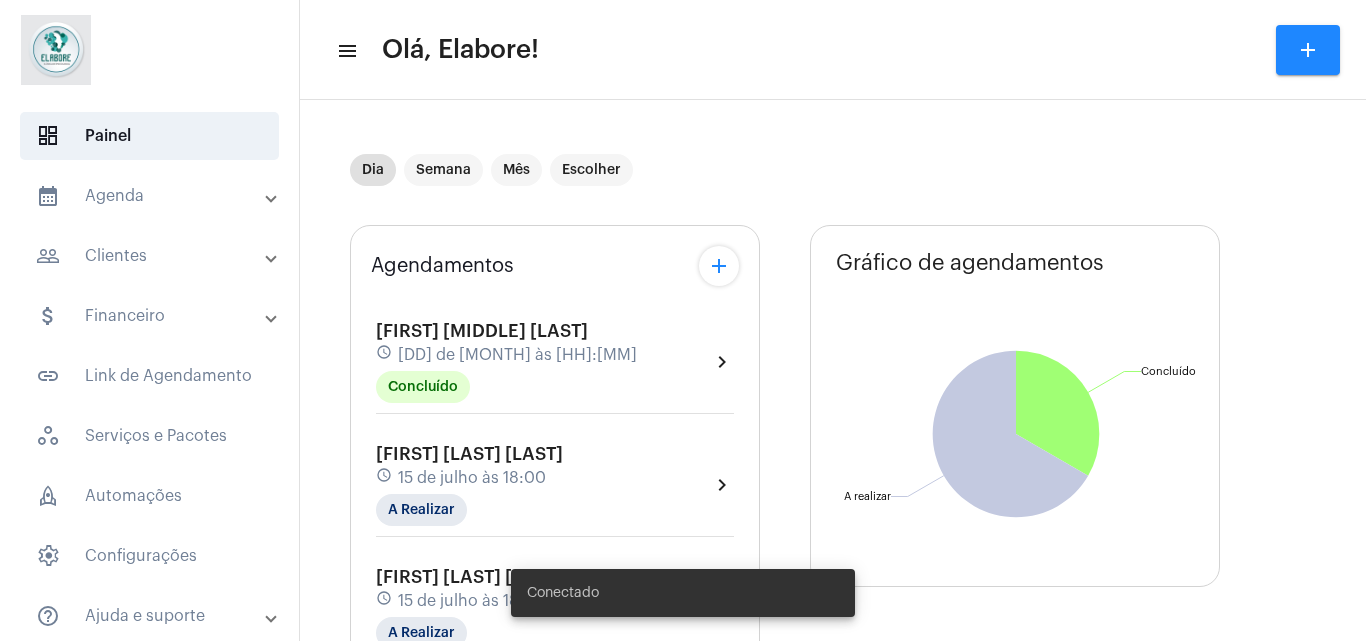 scroll, scrollTop: 0, scrollLeft: 0, axis: both 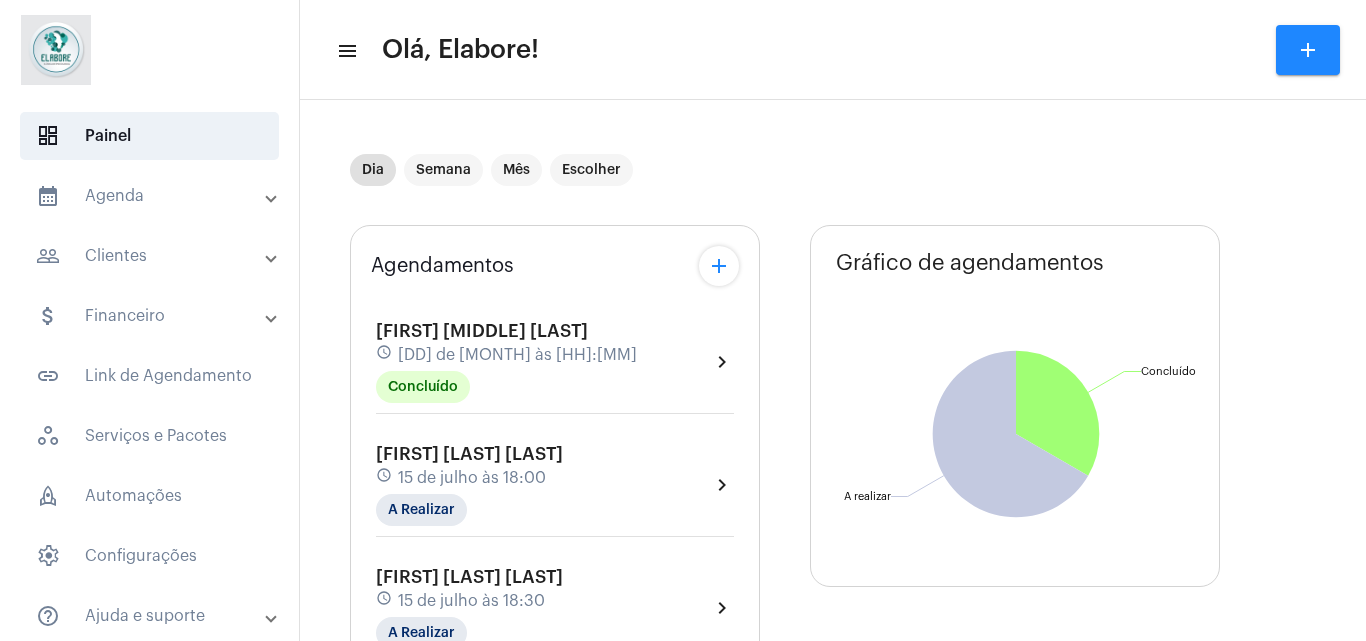 click on "[NAME] schedule [DD] de [MONTH] às [HH]:[MM] A Realizar" 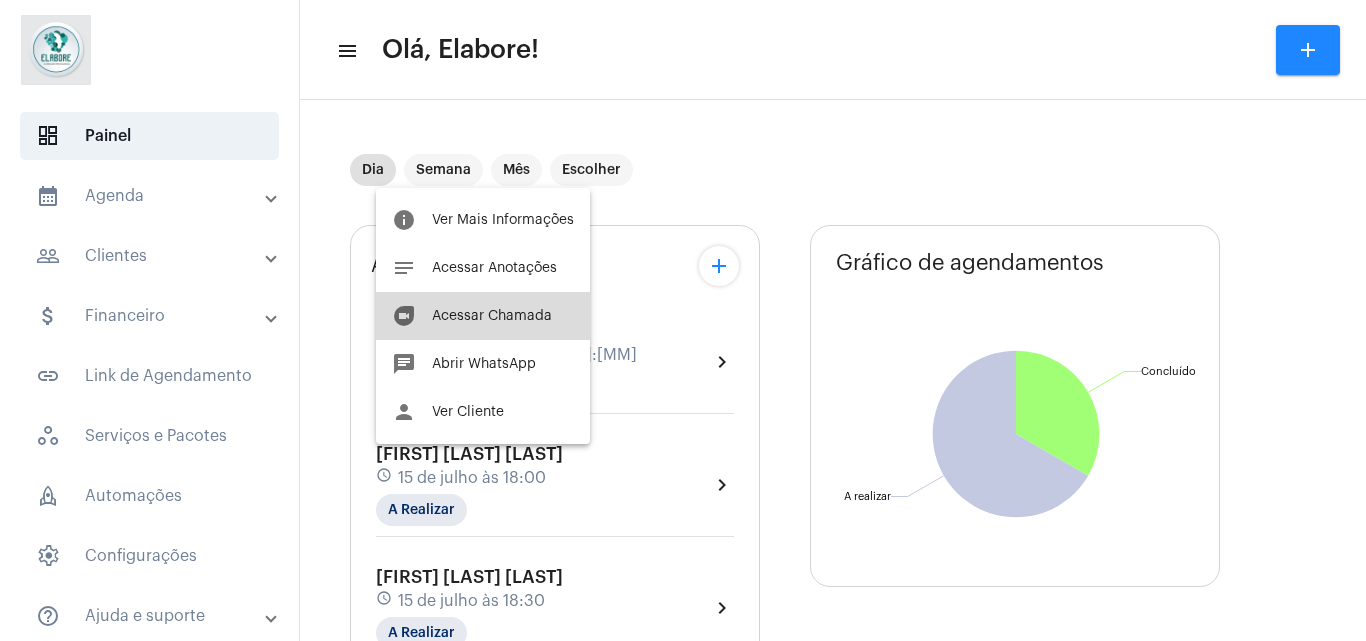 click on "duo Acessar Chamada" at bounding box center (483, 316) 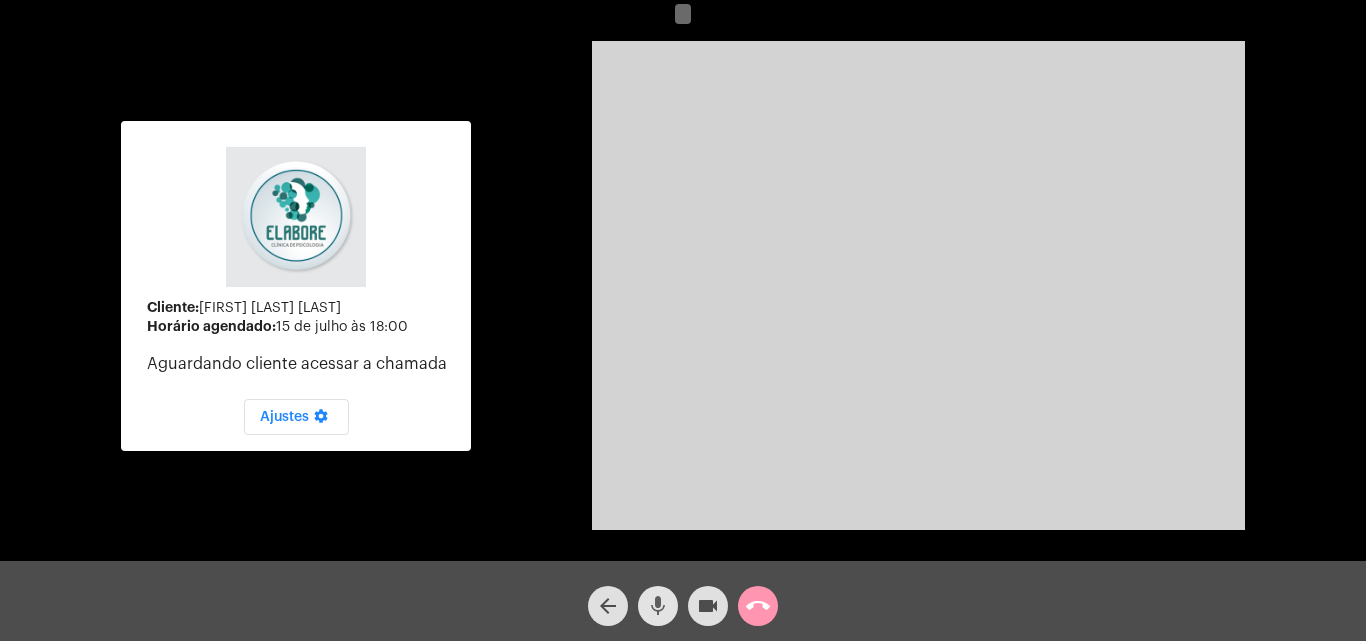 click on "mic" 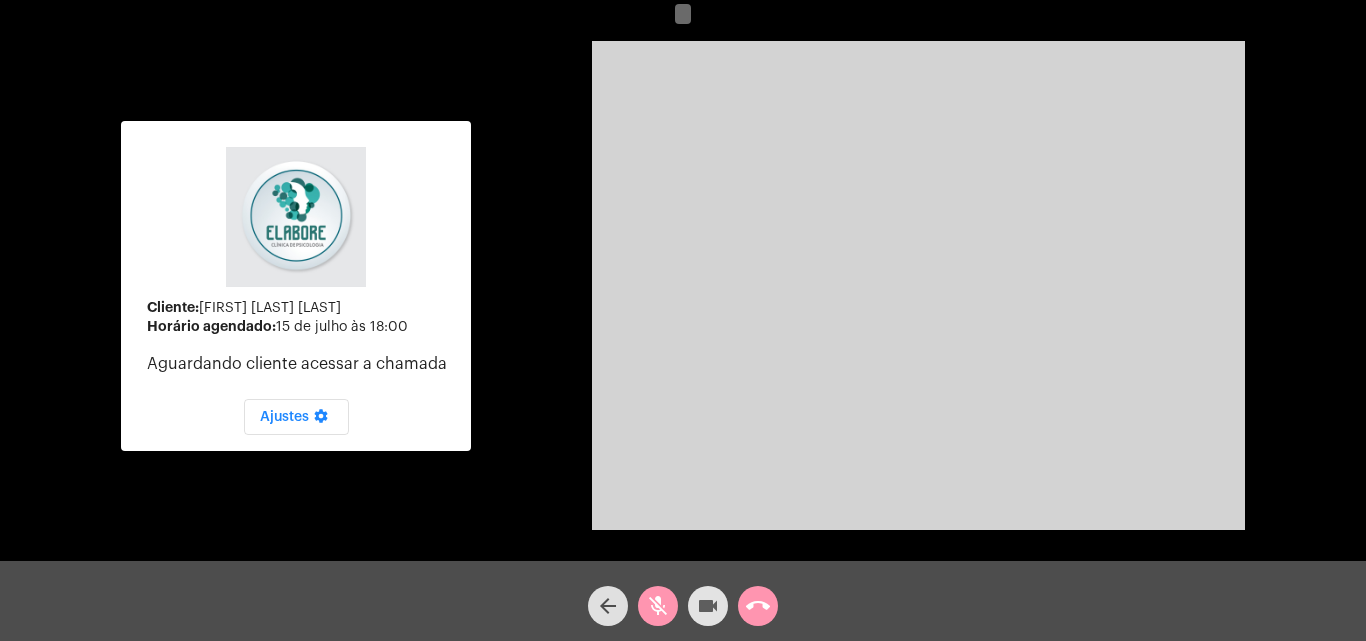 click on "videocam" 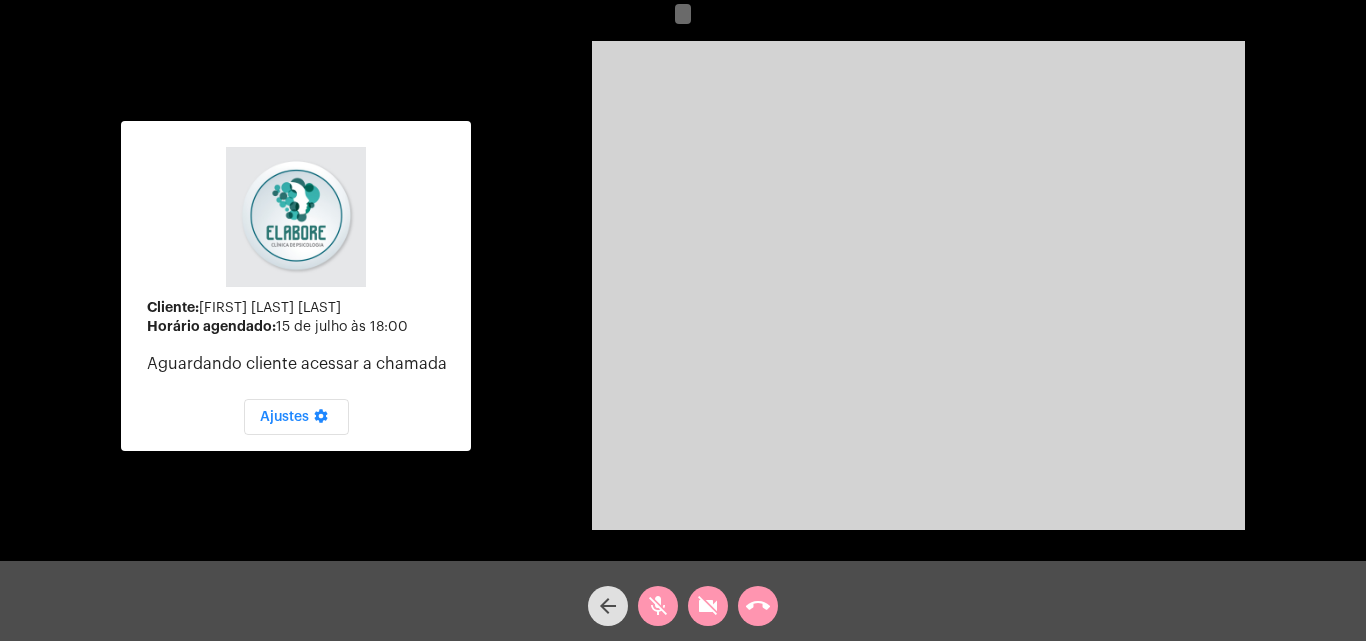 click at bounding box center (918, 285) 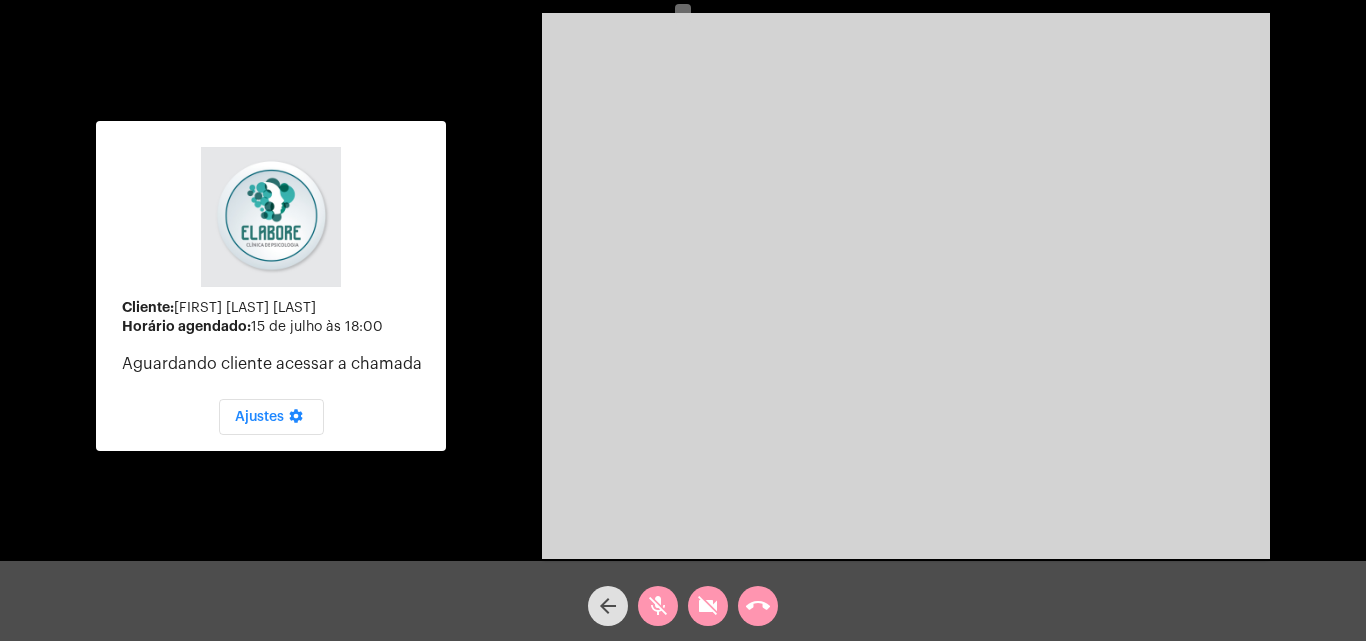 click at bounding box center [906, 286] 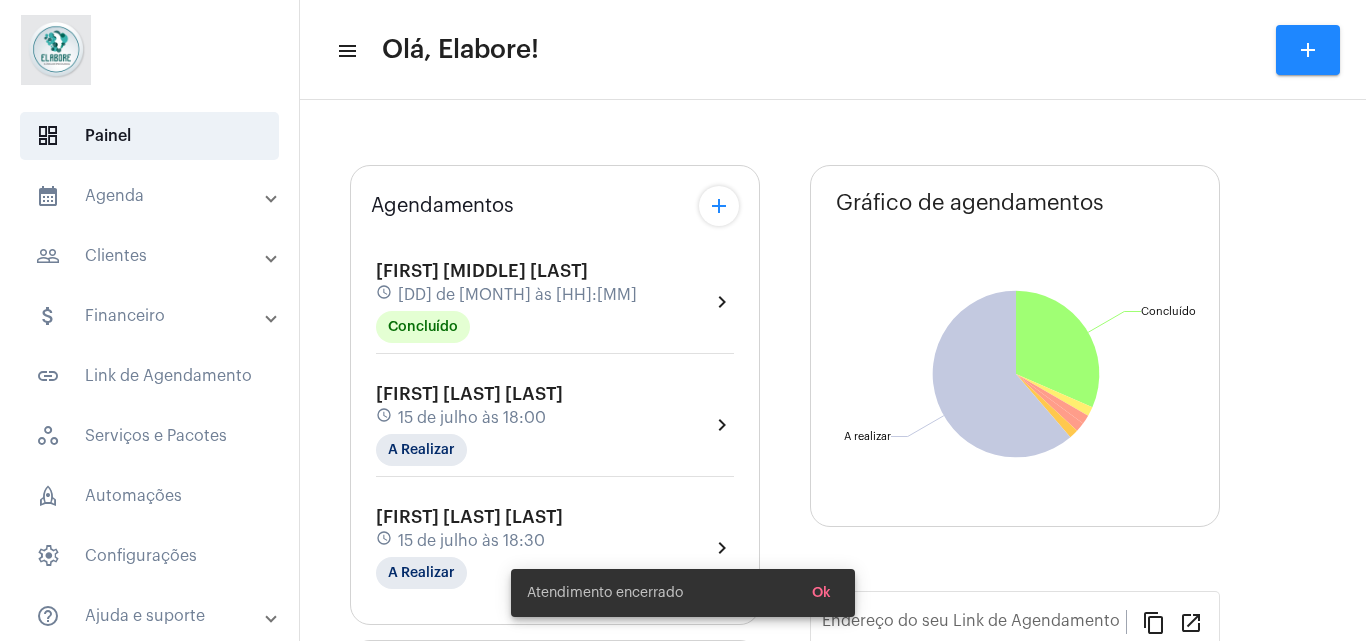 type on "https://neft.com.br/clínica-elabore-" 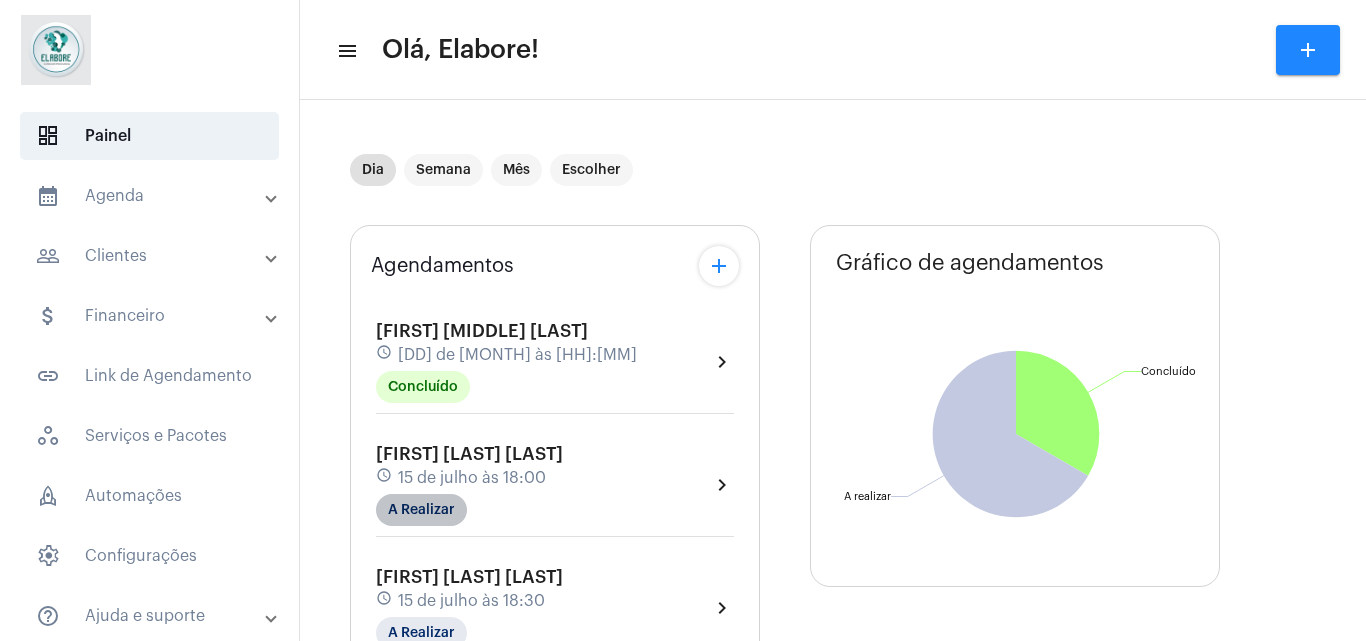 click on "A Realizar" 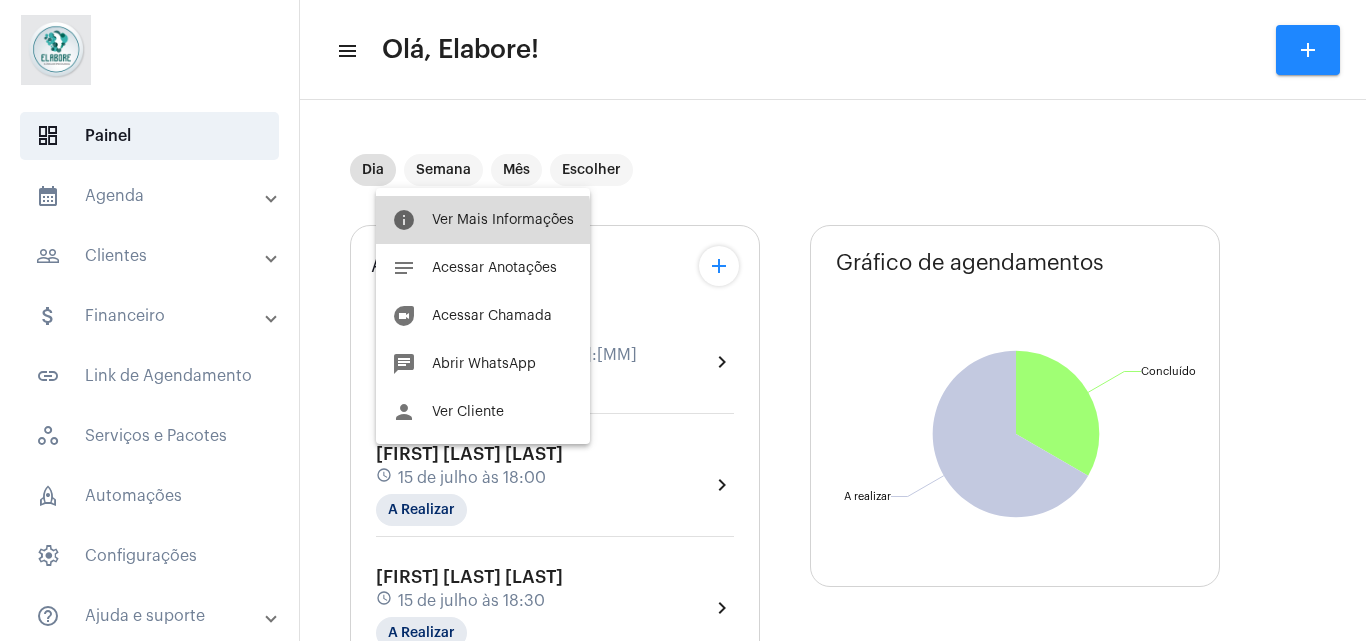click on "Ver Mais Informações" at bounding box center (503, 220) 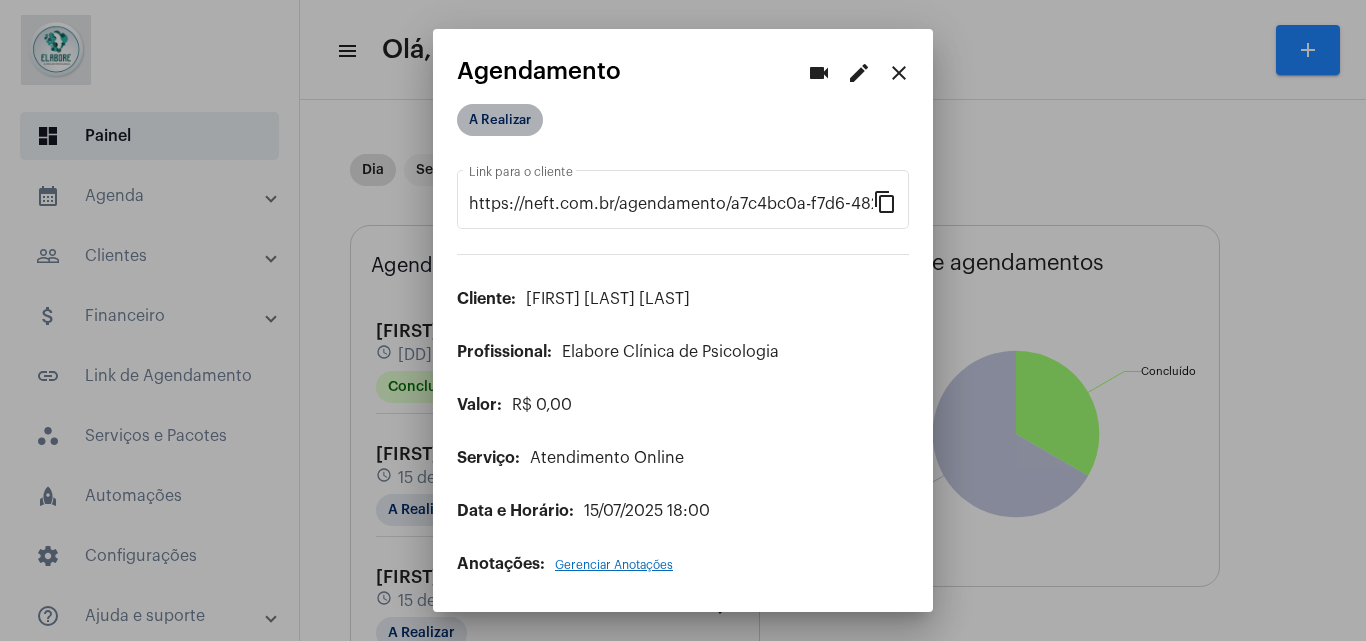 click on "A Realizar" at bounding box center [500, 120] 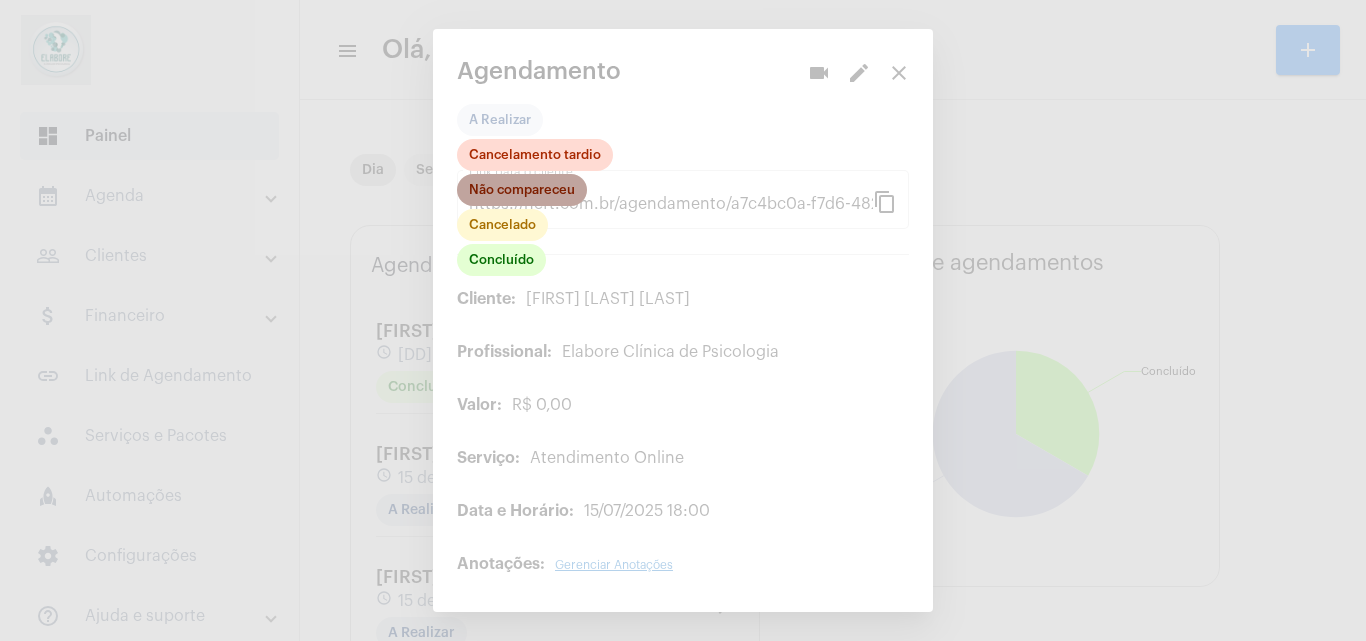 click on "Não compareceu" 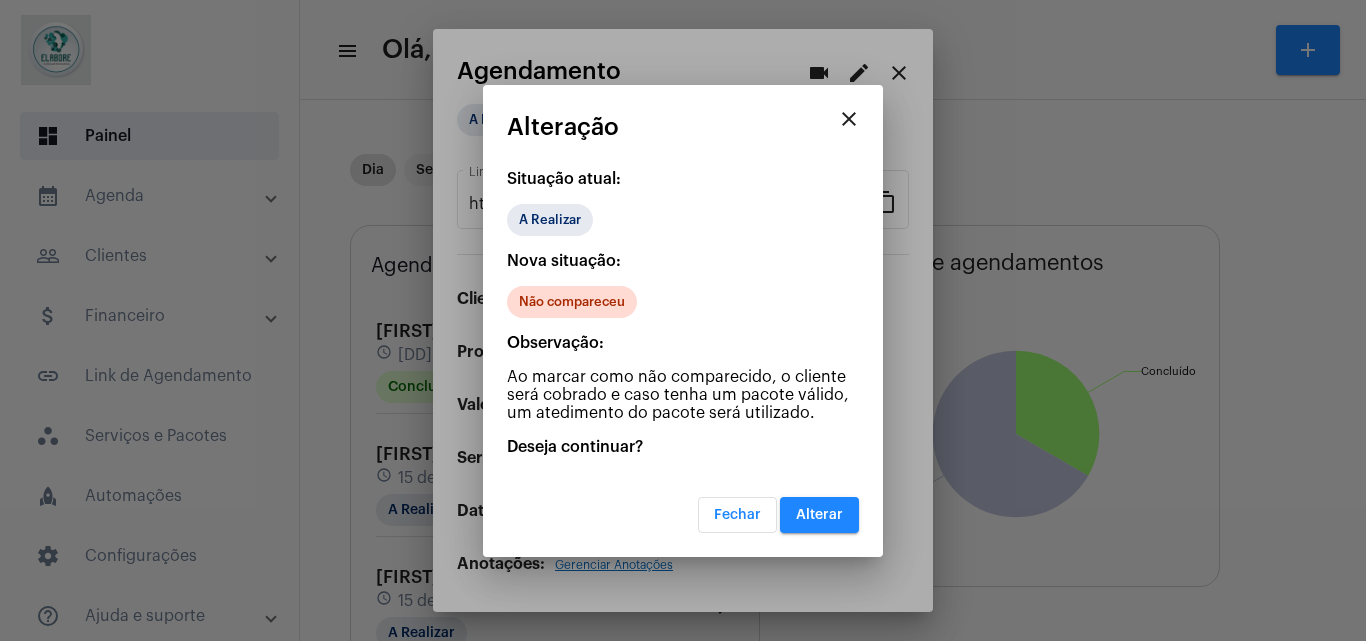 click on "Fechar Alterar" at bounding box center [683, 502] 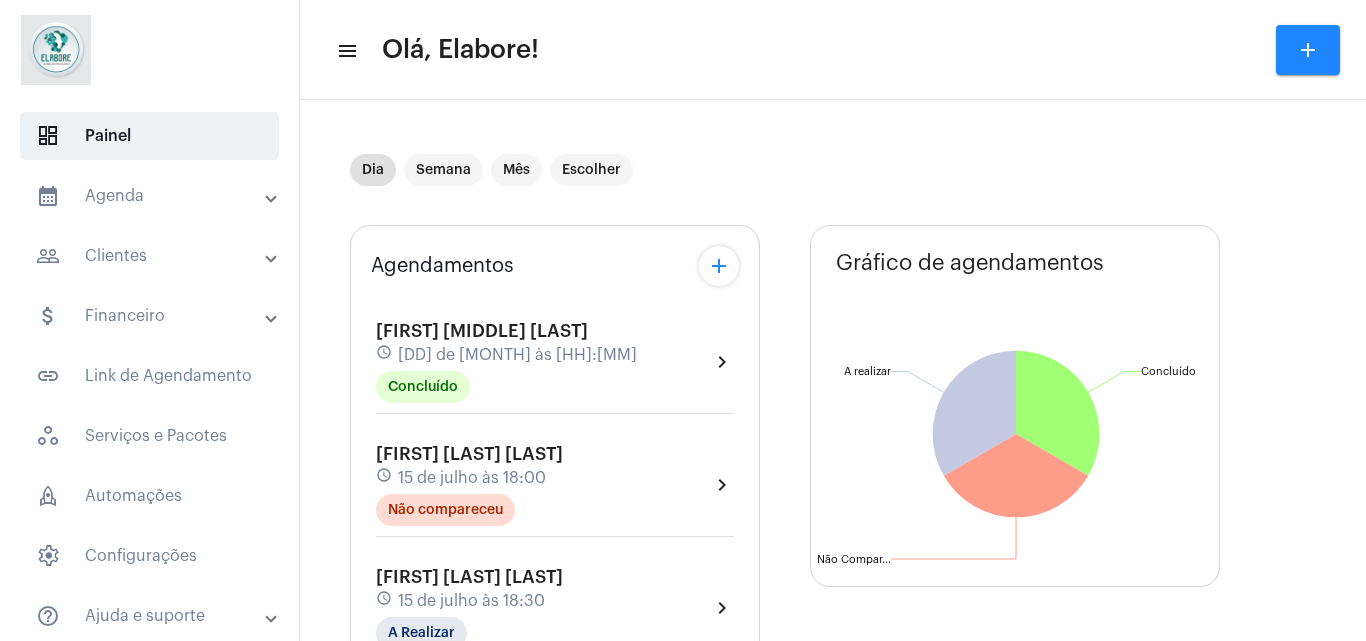 click on "[NAME] schedule [DD] de [MONTH] às [HH]:[MM] A Realizar" 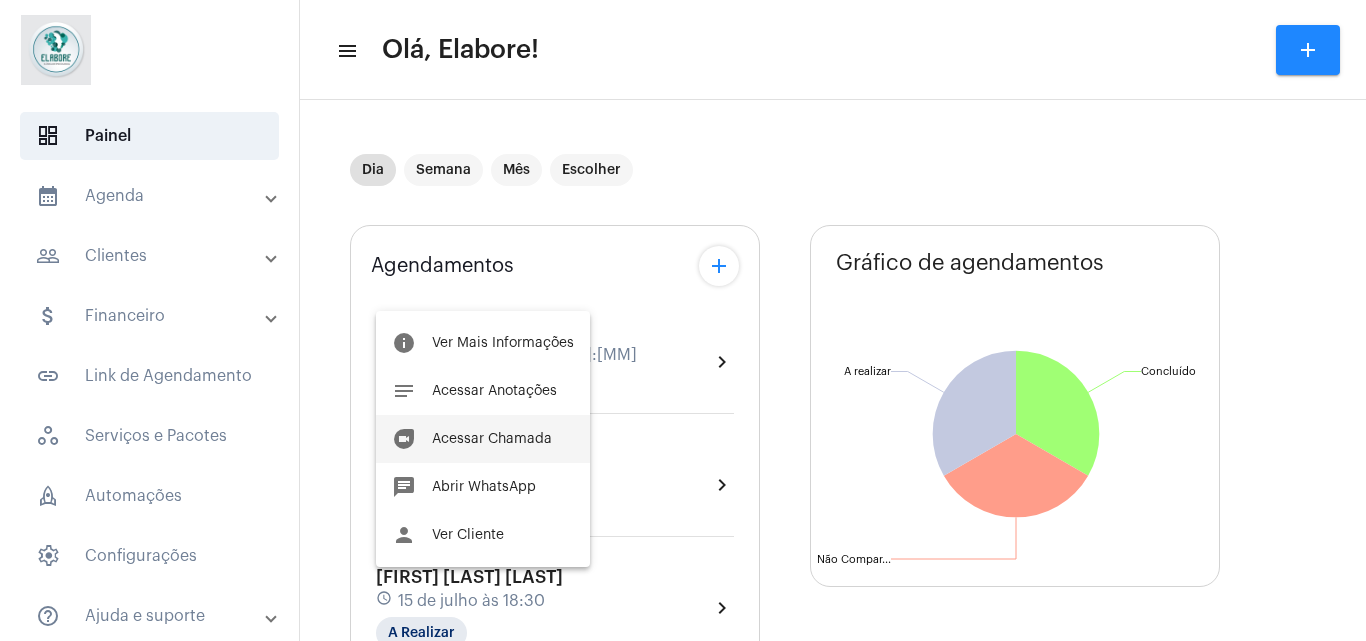 click on "Acessar Chamada" at bounding box center [492, 439] 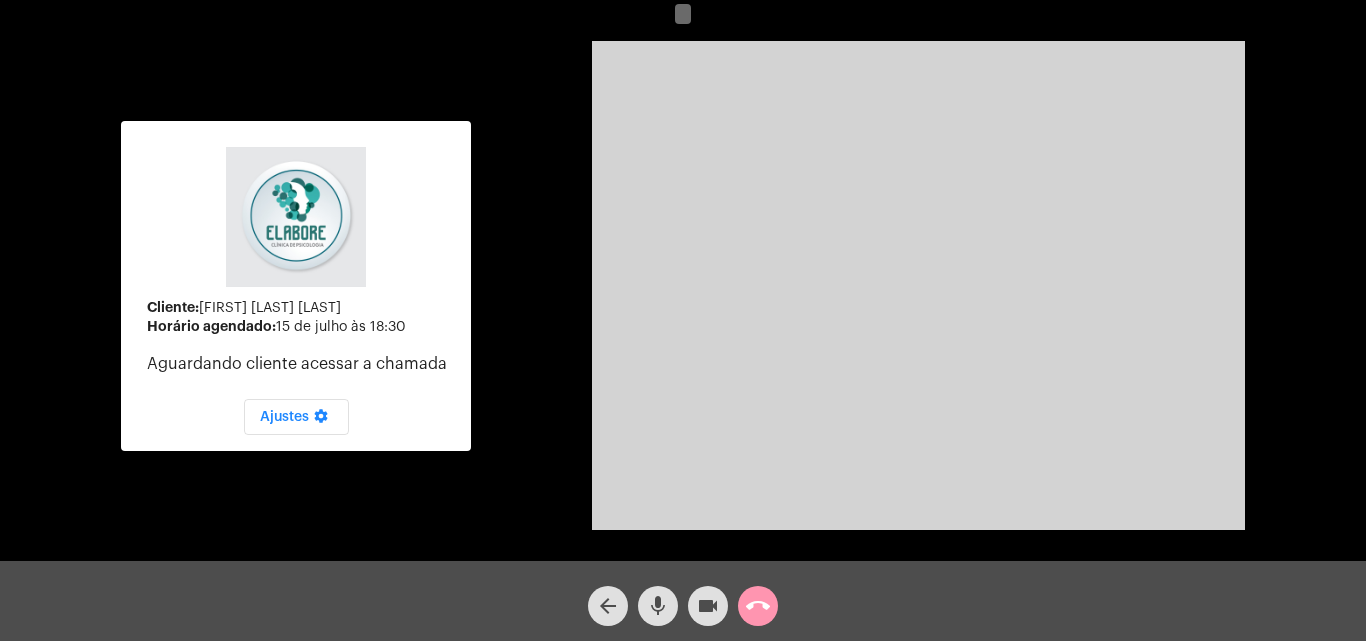 click on "mic" 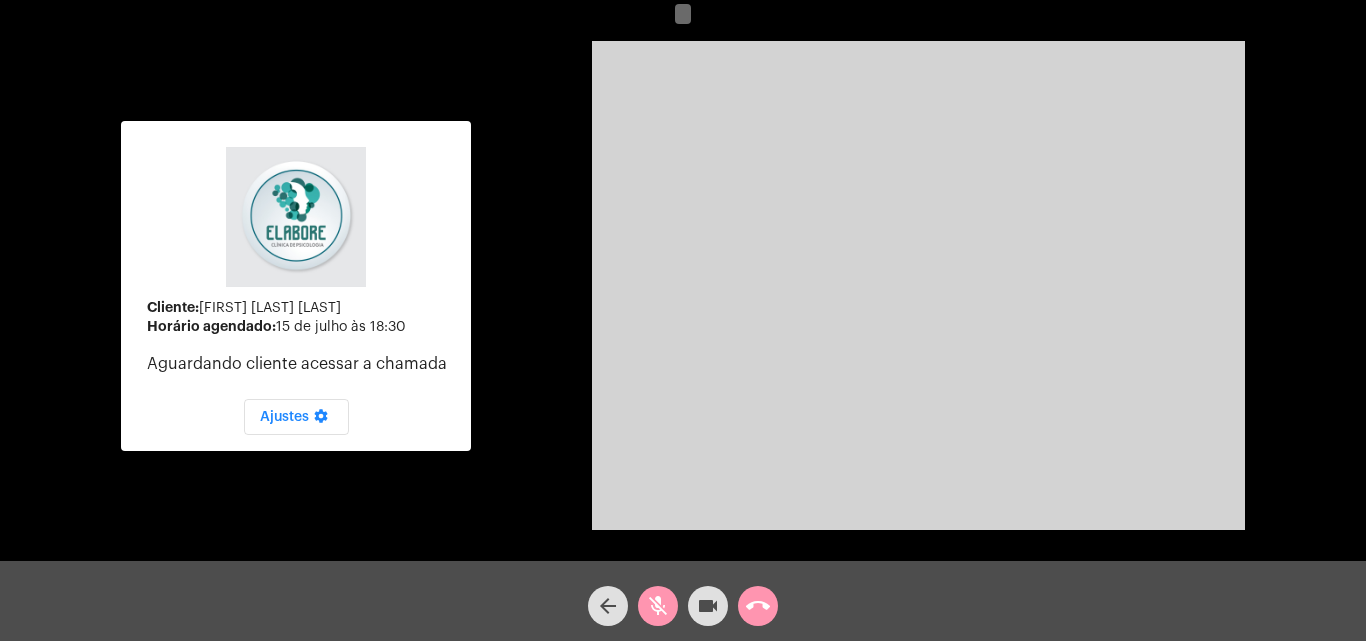 click on "videocam" 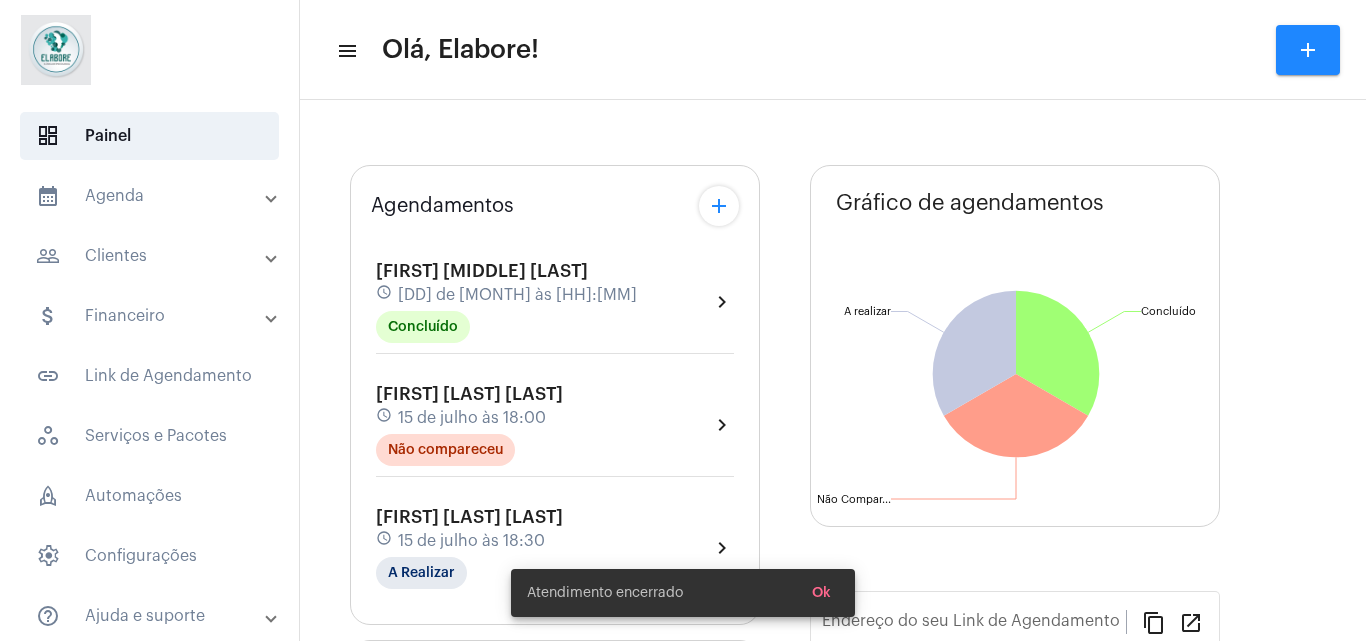 type on "https://neft.com.br/clínica-elabore-" 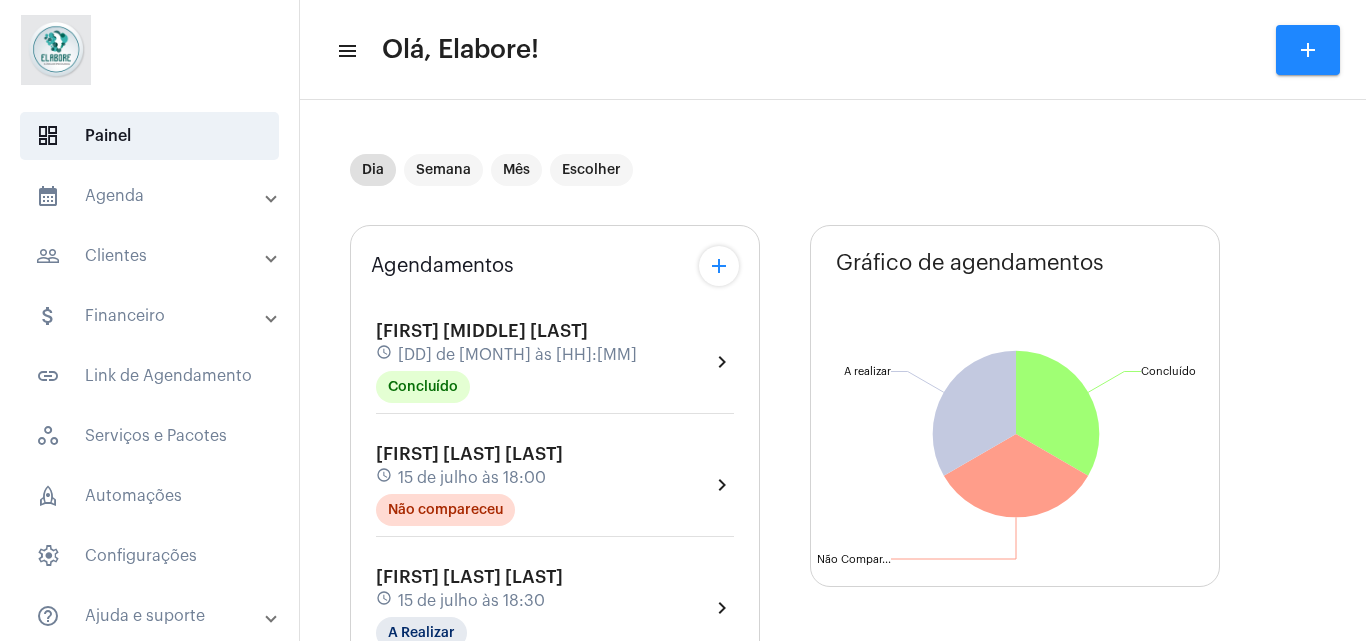 scroll, scrollTop: 154, scrollLeft: 0, axis: vertical 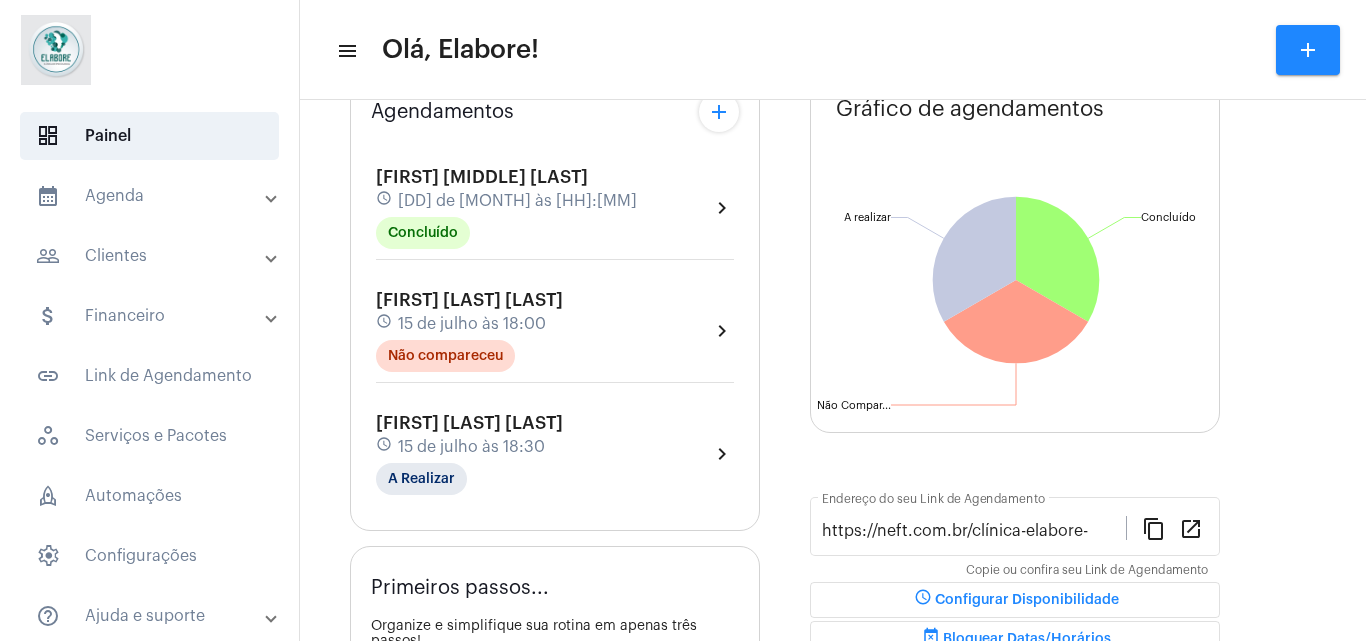 click on "Primeiros passos... Organize e simplifique sua rotina em apenas três passos! 33% work Serviço chevron_right Cadastre seu primeiro serviço. schedule Disponibilidade done Configure seus horários disponiveis para atendimento. event_available Agendamento chevron_right Receba um agendamento pelo Link de Agendamento." 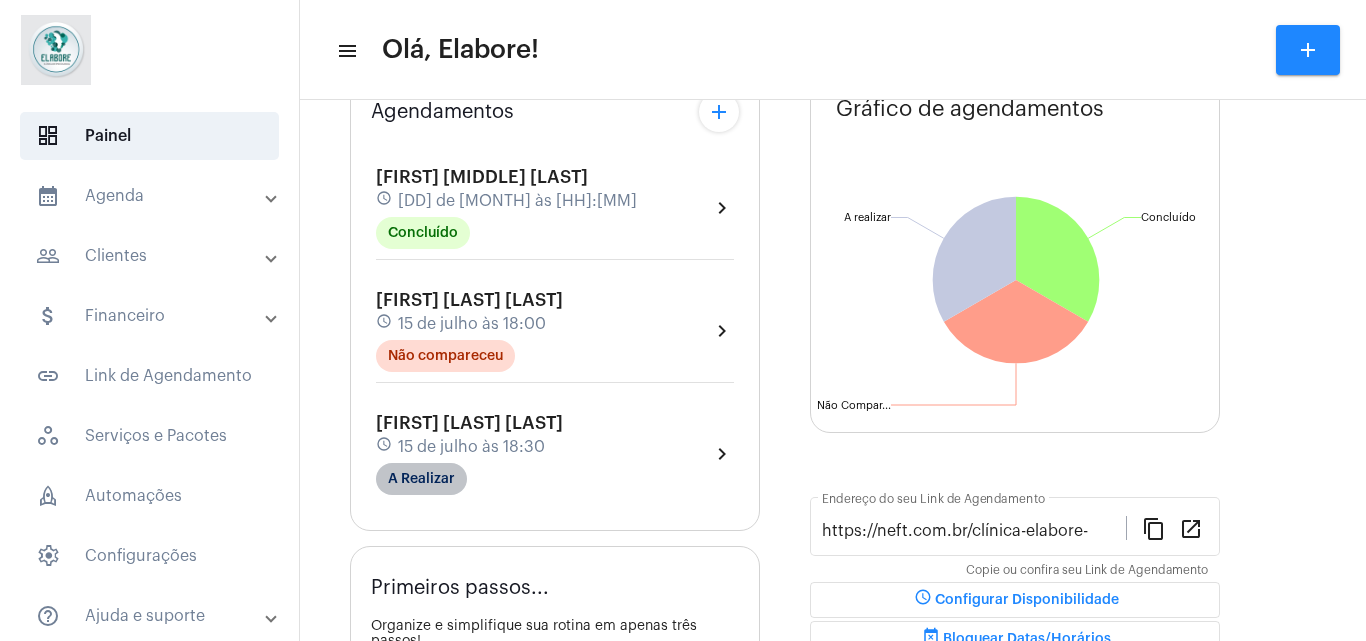 click on "A Realizar" 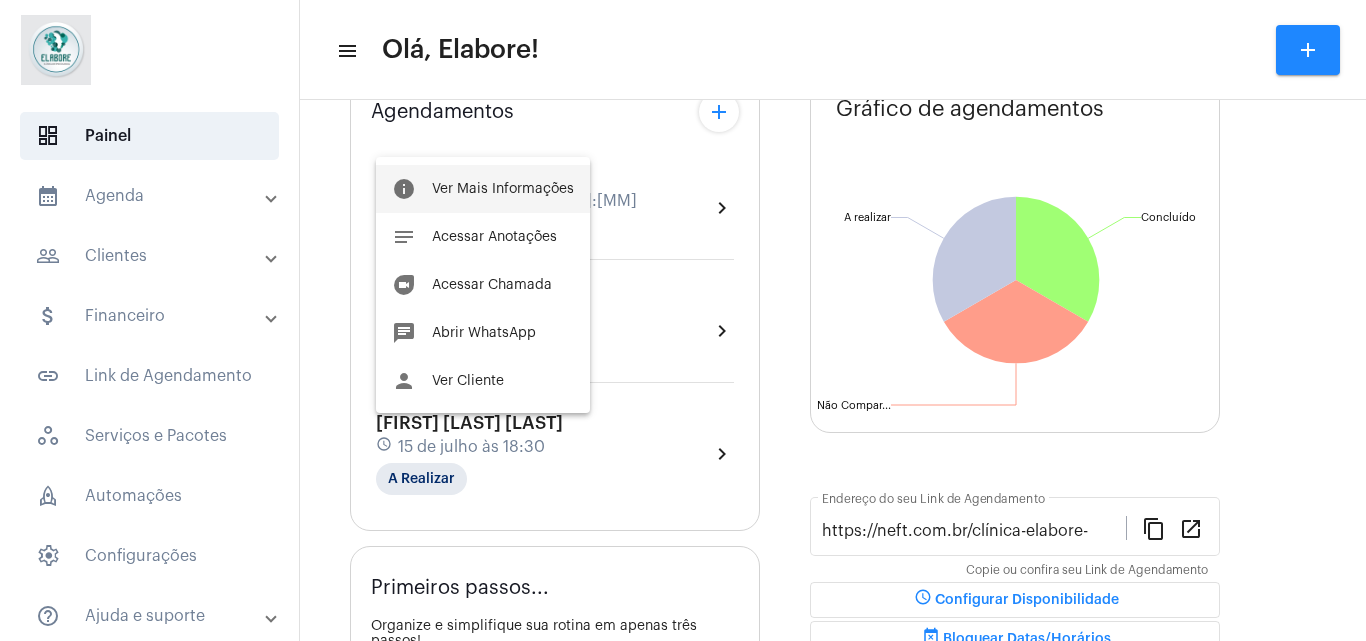 click on "info Ver Mais Informações" at bounding box center [483, 189] 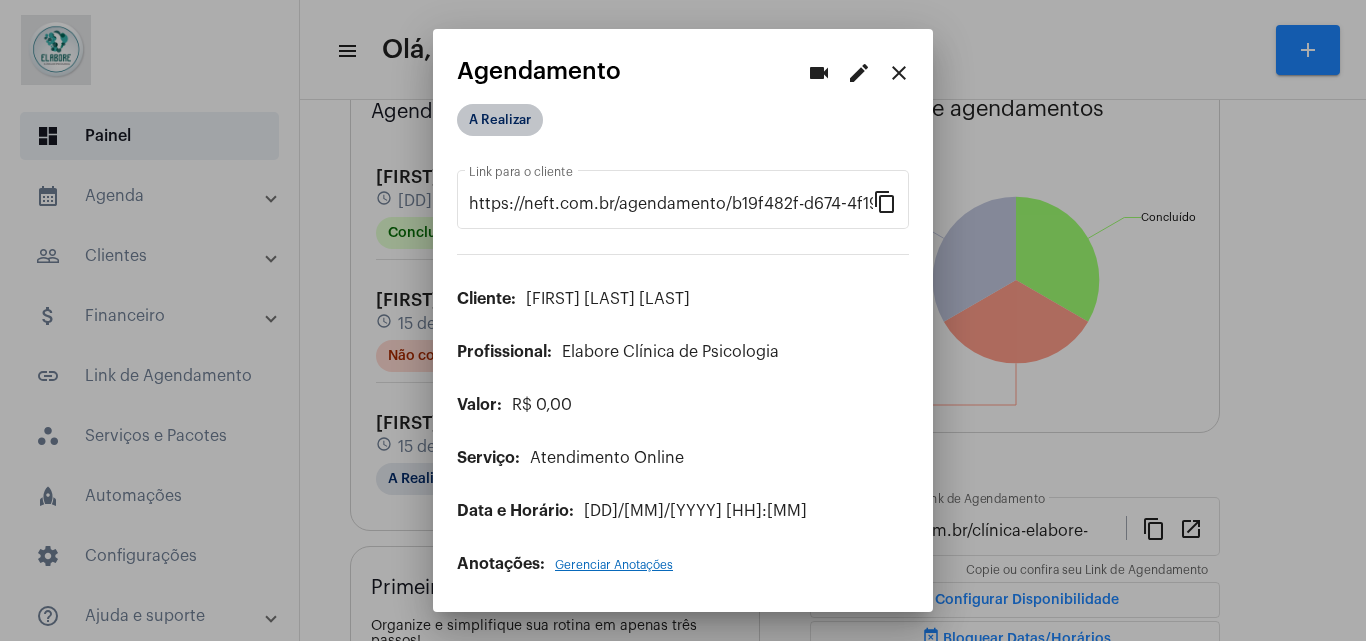 click on "A Realizar" at bounding box center [500, 120] 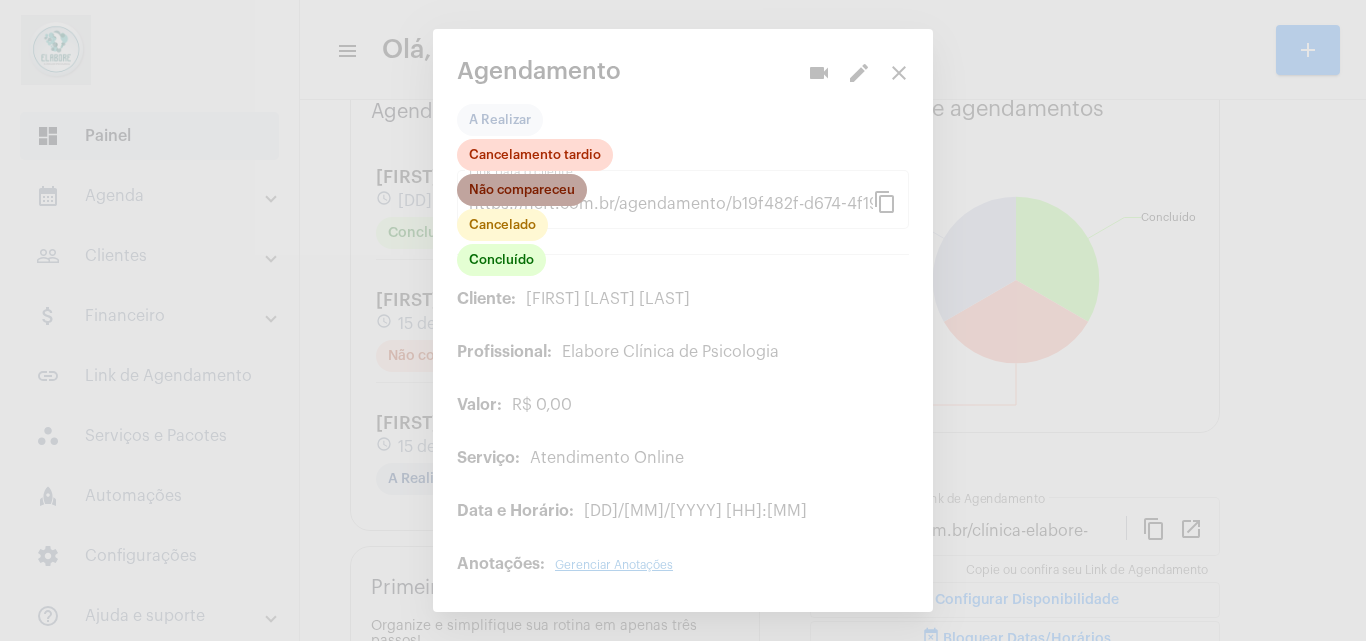click on "Não compareceu" 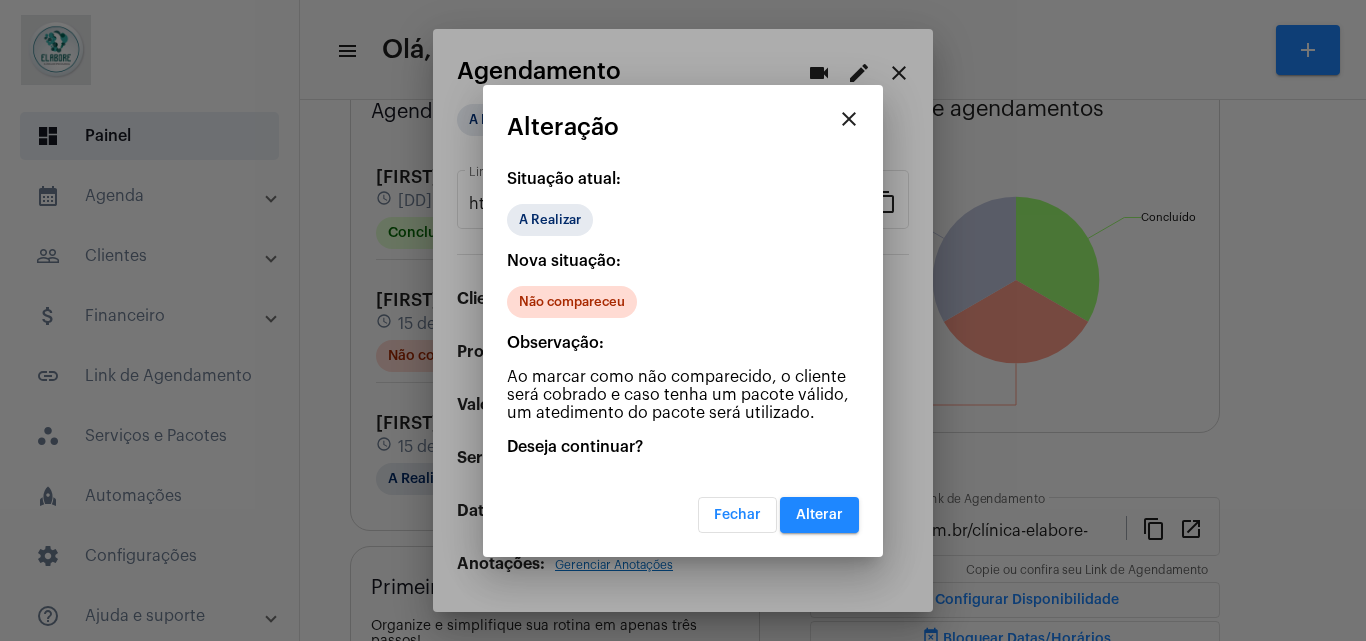 click on "Alterar" at bounding box center (819, 515) 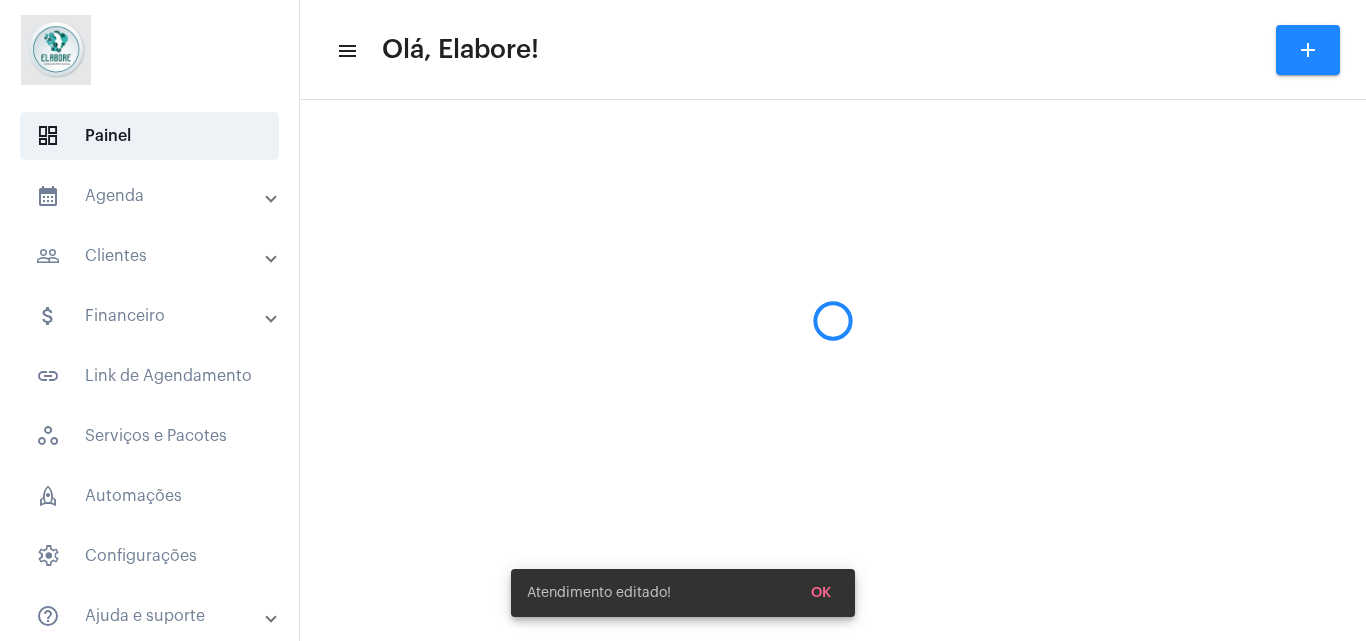 scroll, scrollTop: 0, scrollLeft: 0, axis: both 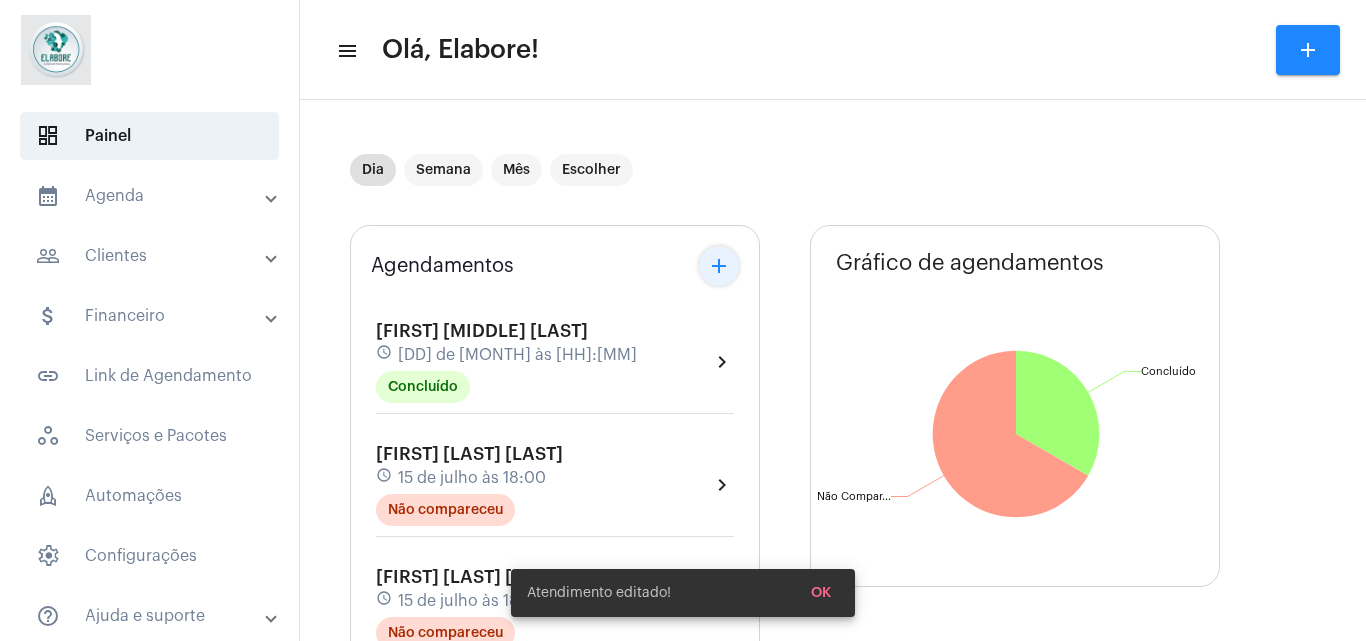 click on "add" 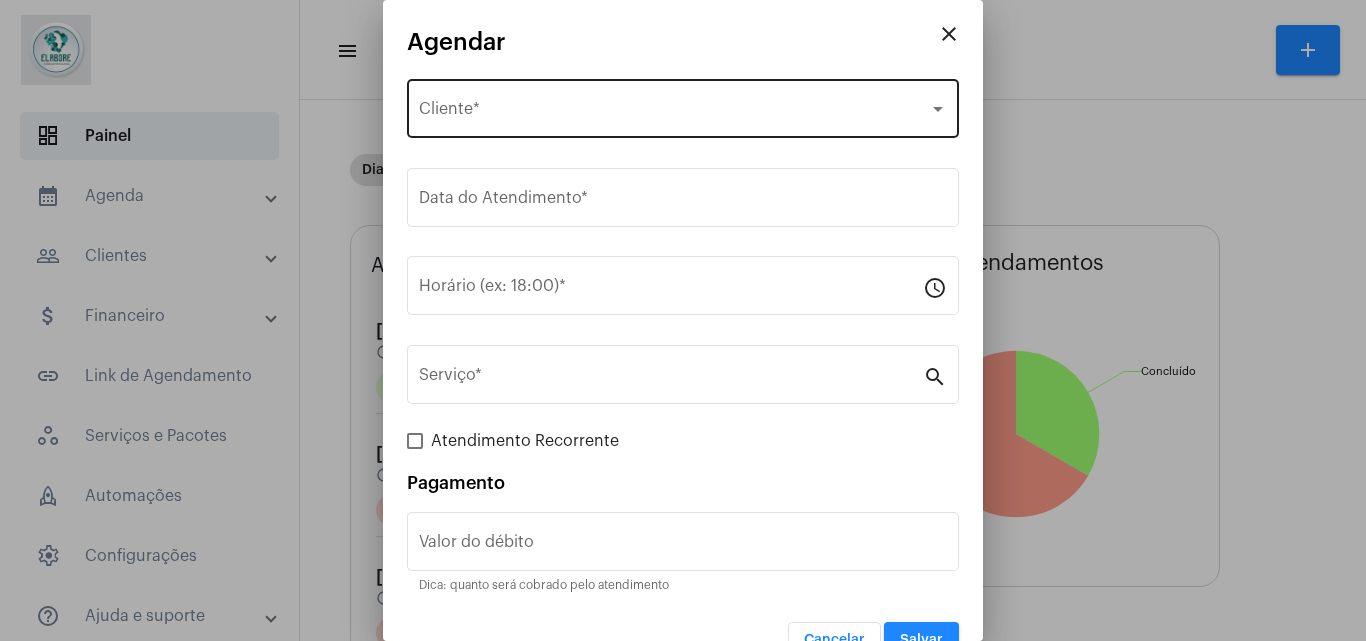 click on "Selecione o Cliente Cliente  *" at bounding box center [683, 106] 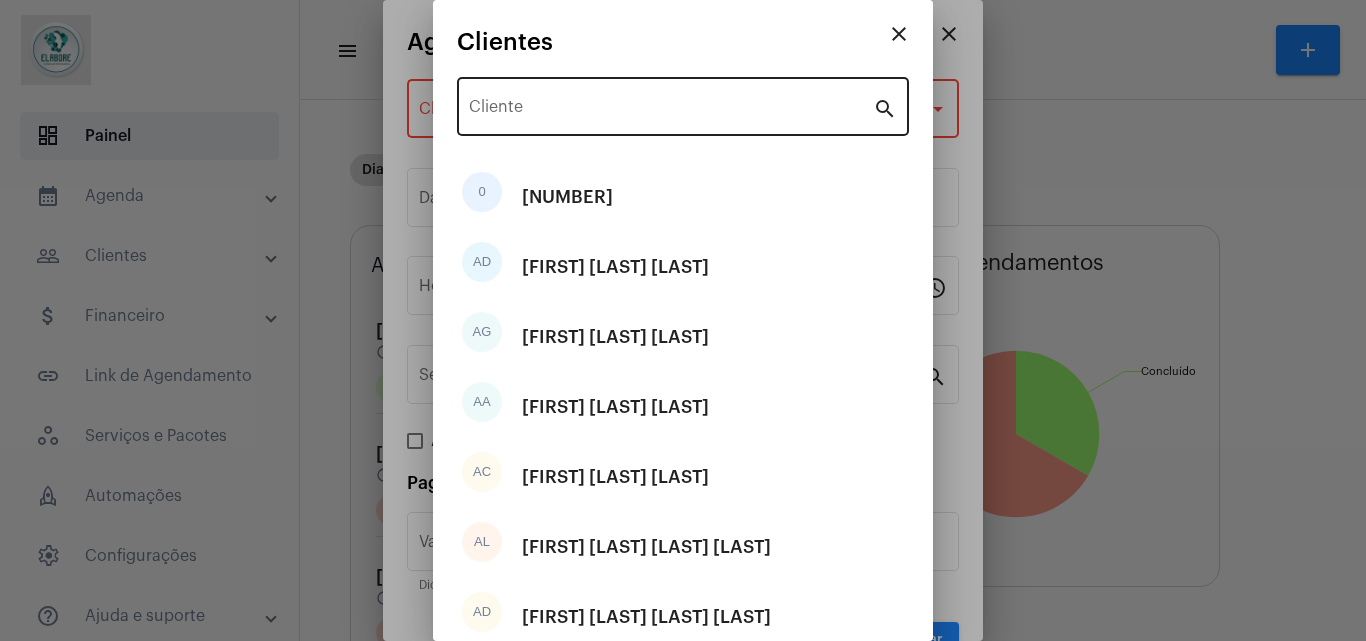 click on "Cliente" at bounding box center (671, 104) 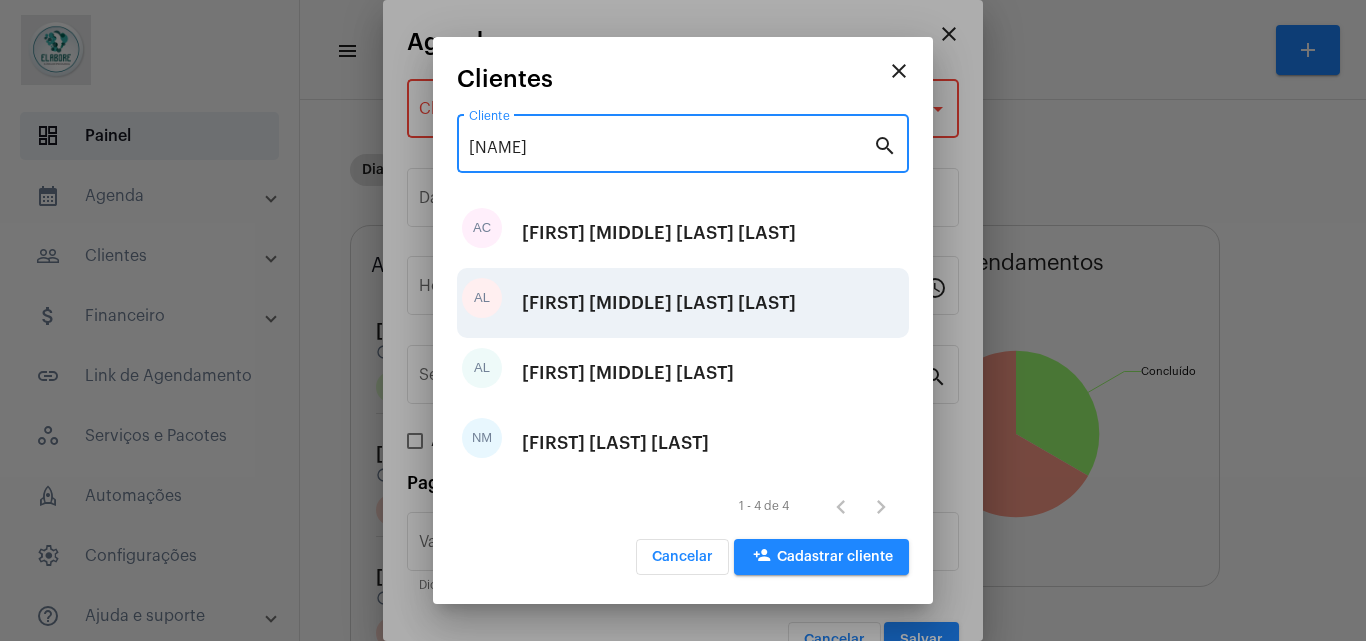 type on "[NAME]" 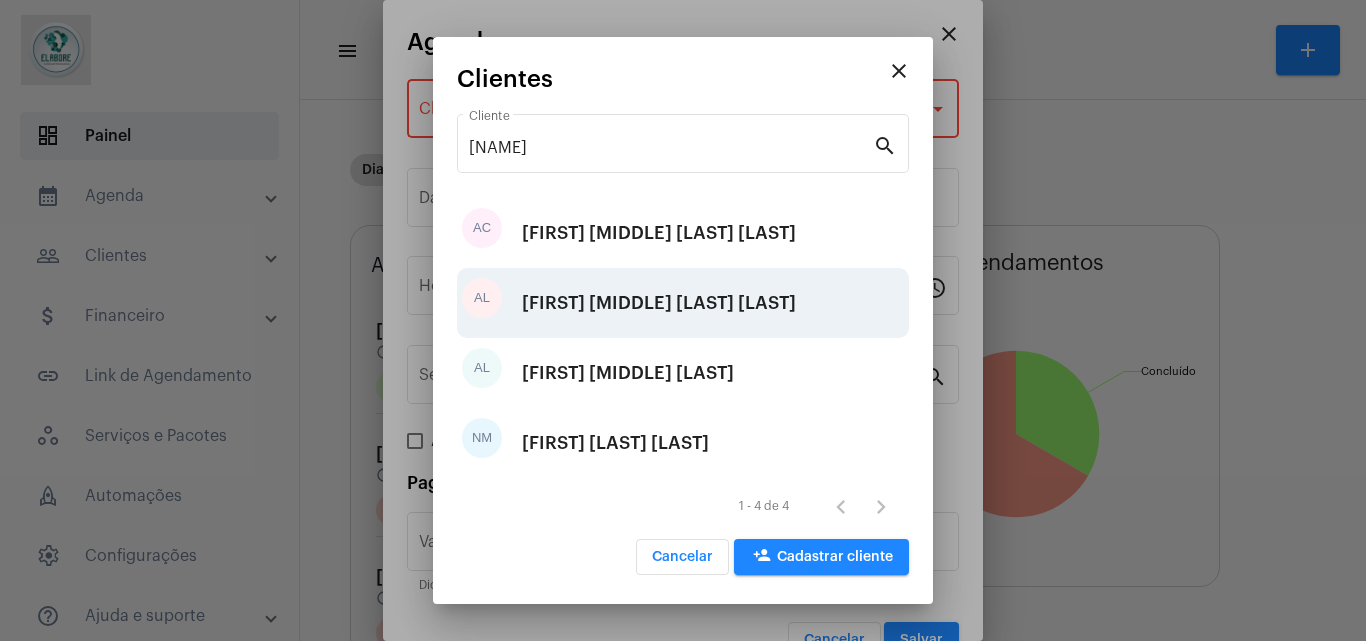 click on "[FIRST] [MIDDLE] [LAST] [LAST]" at bounding box center [659, 303] 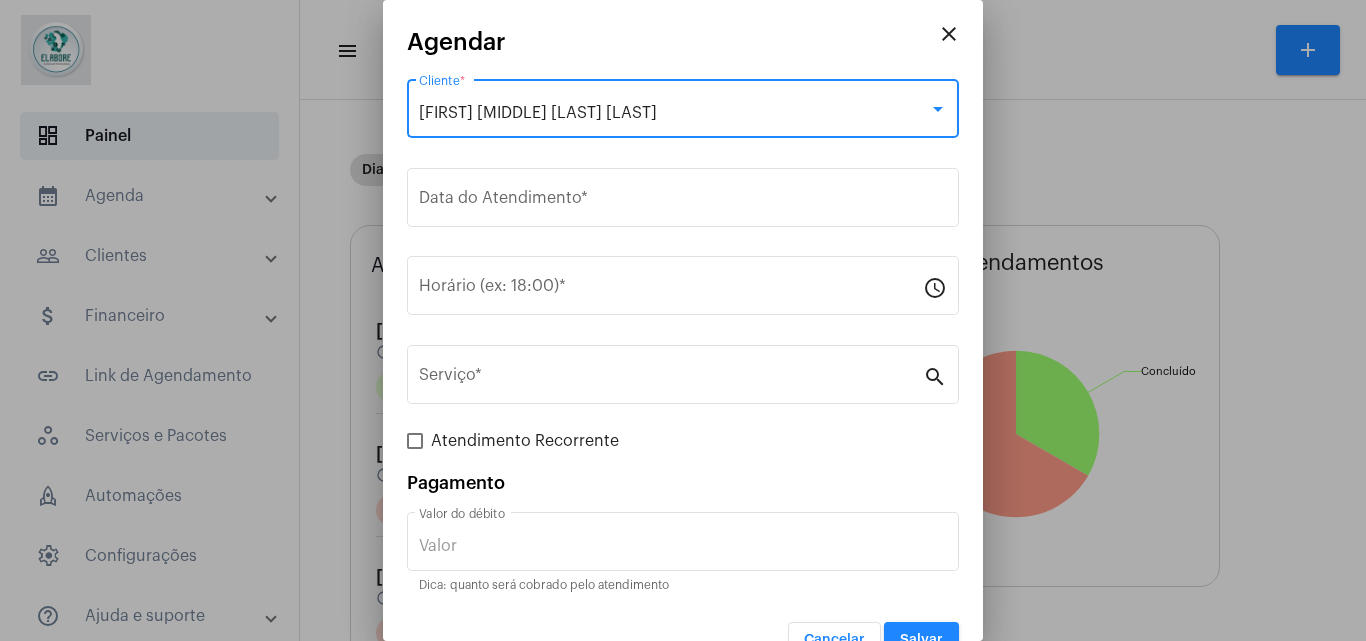 type on "R$" 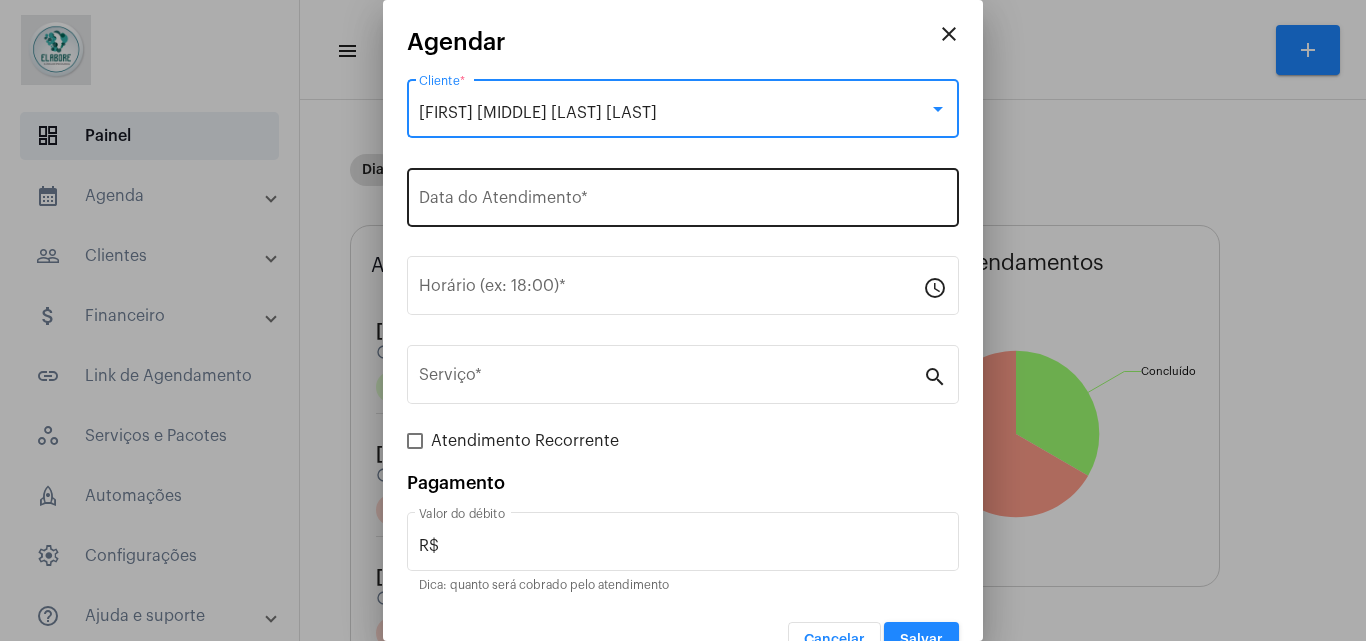 click on "Data do Atendimento  *" at bounding box center (683, 202) 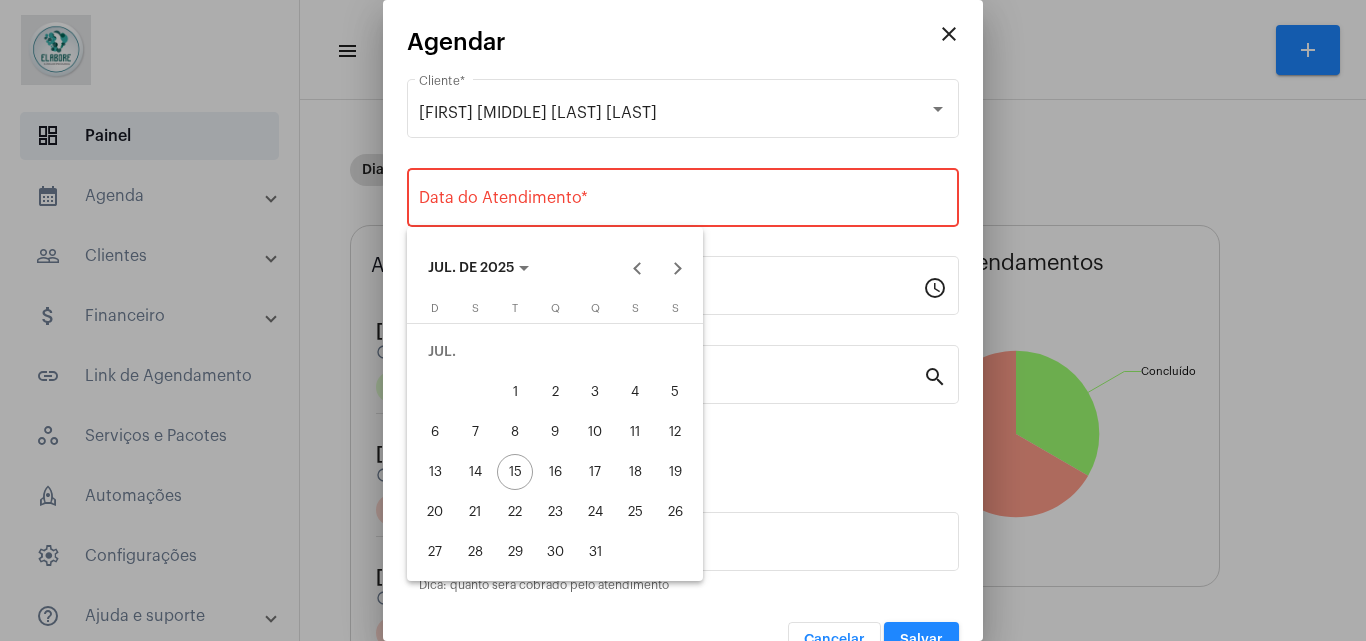 click on "16" at bounding box center [555, 472] 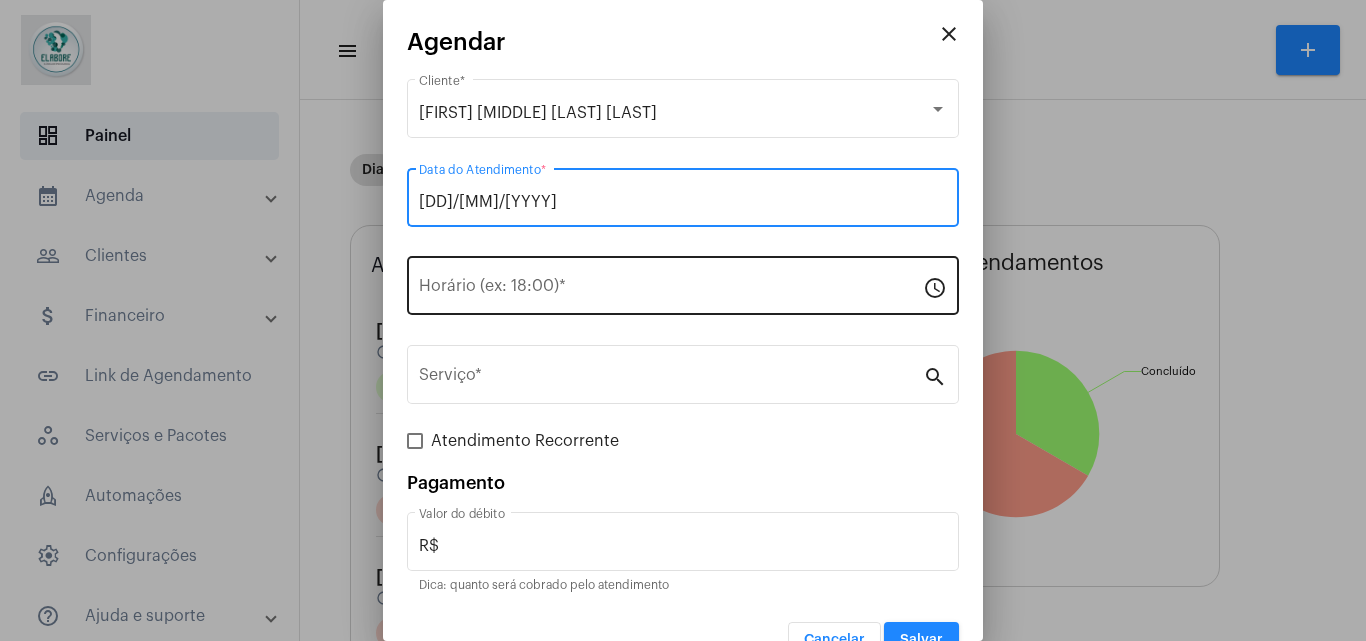click on "Horário (ex: 18:00)  *" at bounding box center (671, 290) 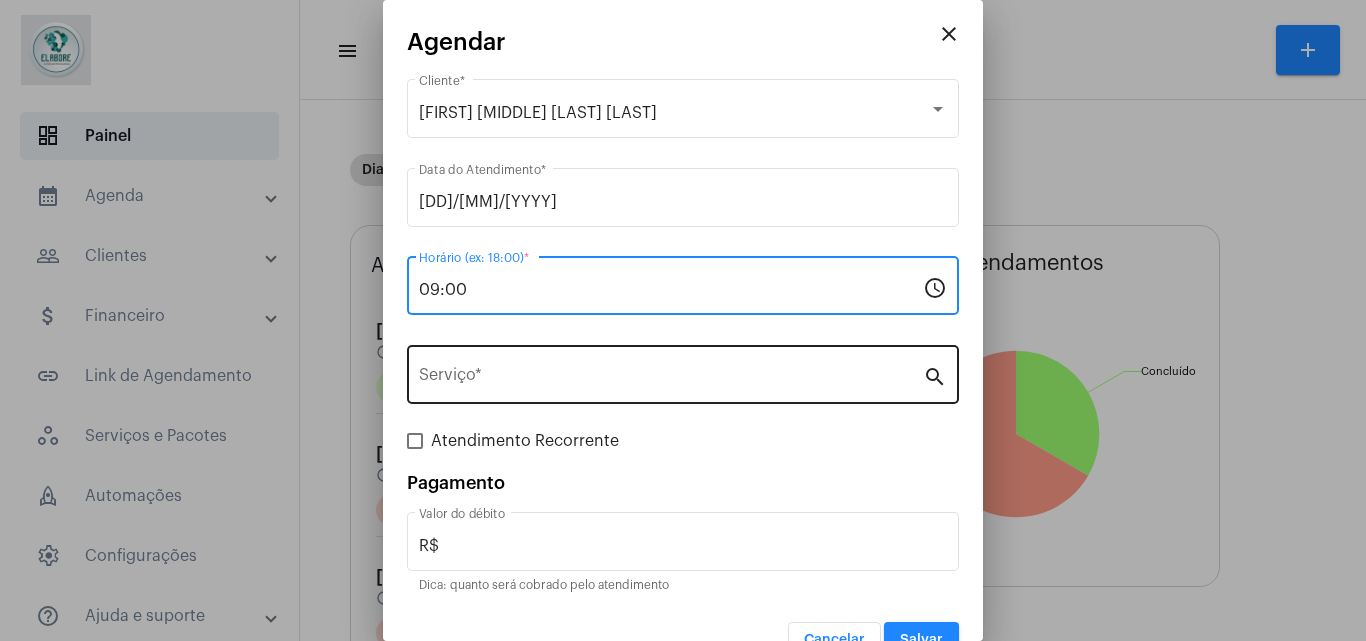 type on "09:00" 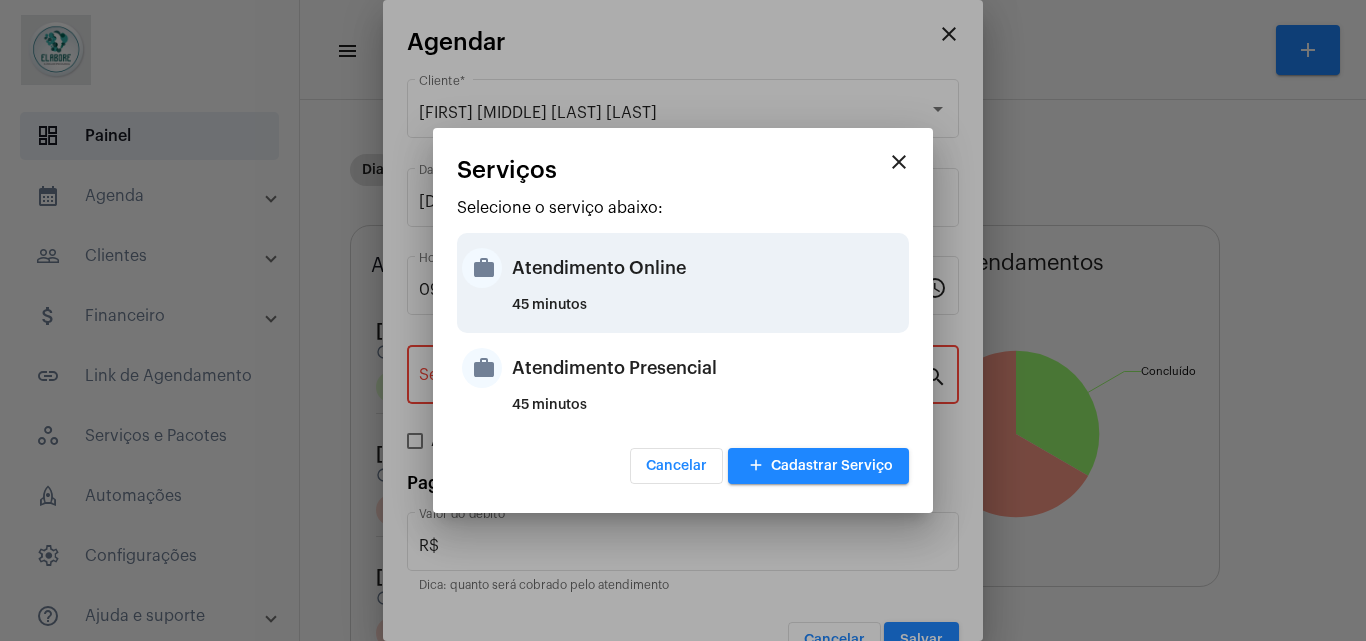 click on "45 minutos" at bounding box center [708, 313] 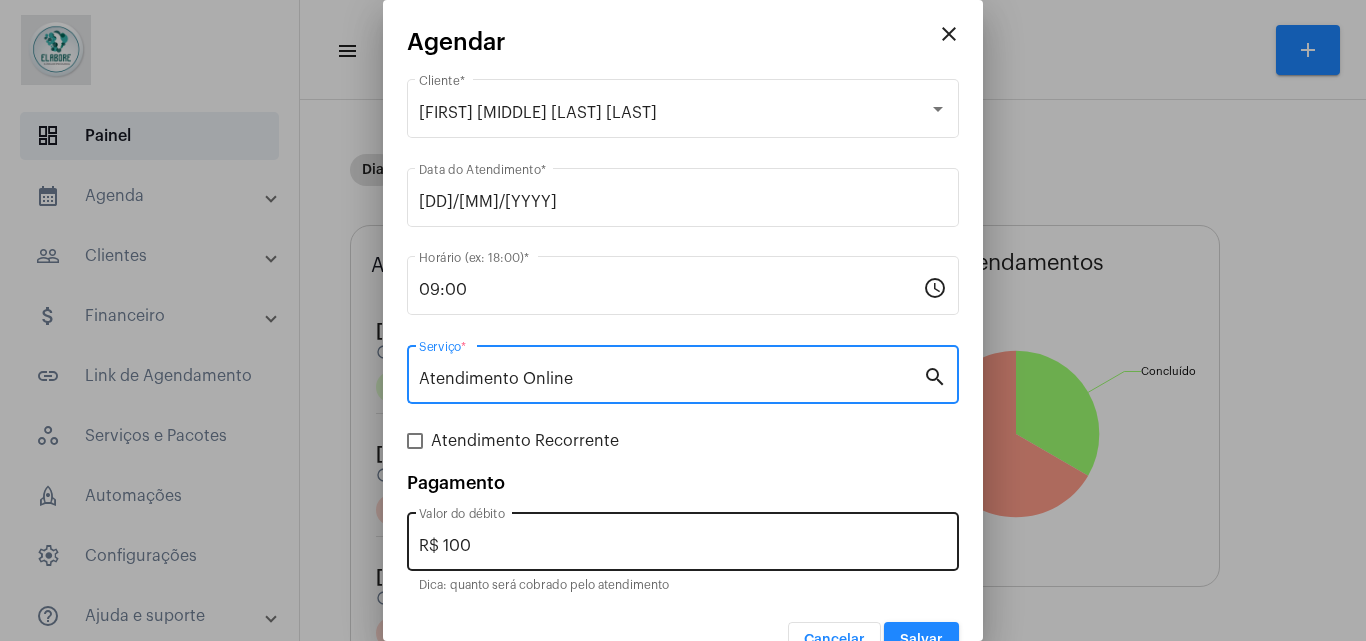 click on "R$ 100" at bounding box center [683, 546] 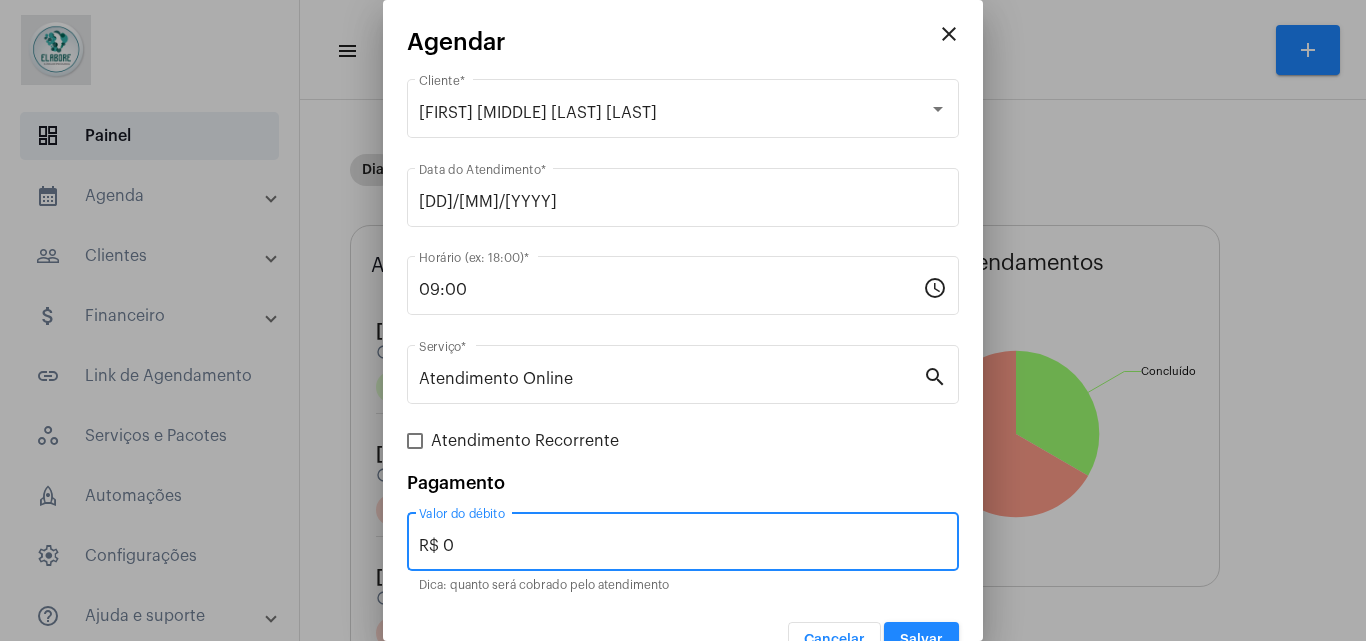 type on "R$ 0" 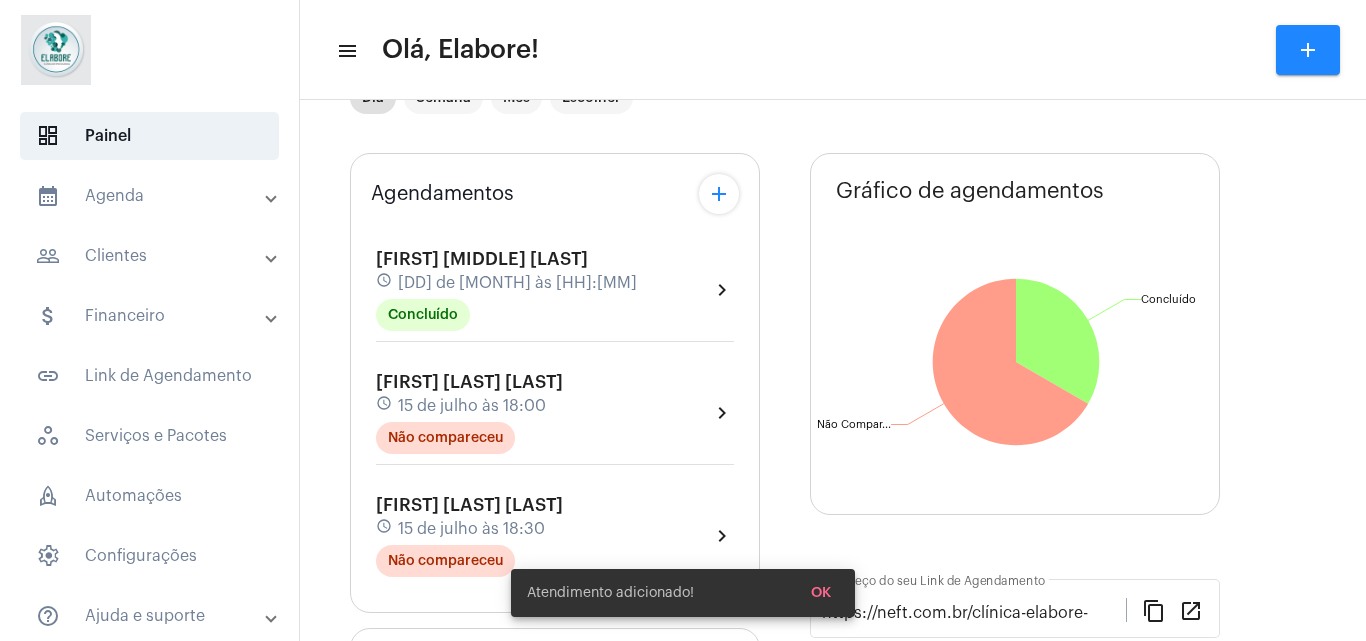 scroll, scrollTop: 0, scrollLeft: 0, axis: both 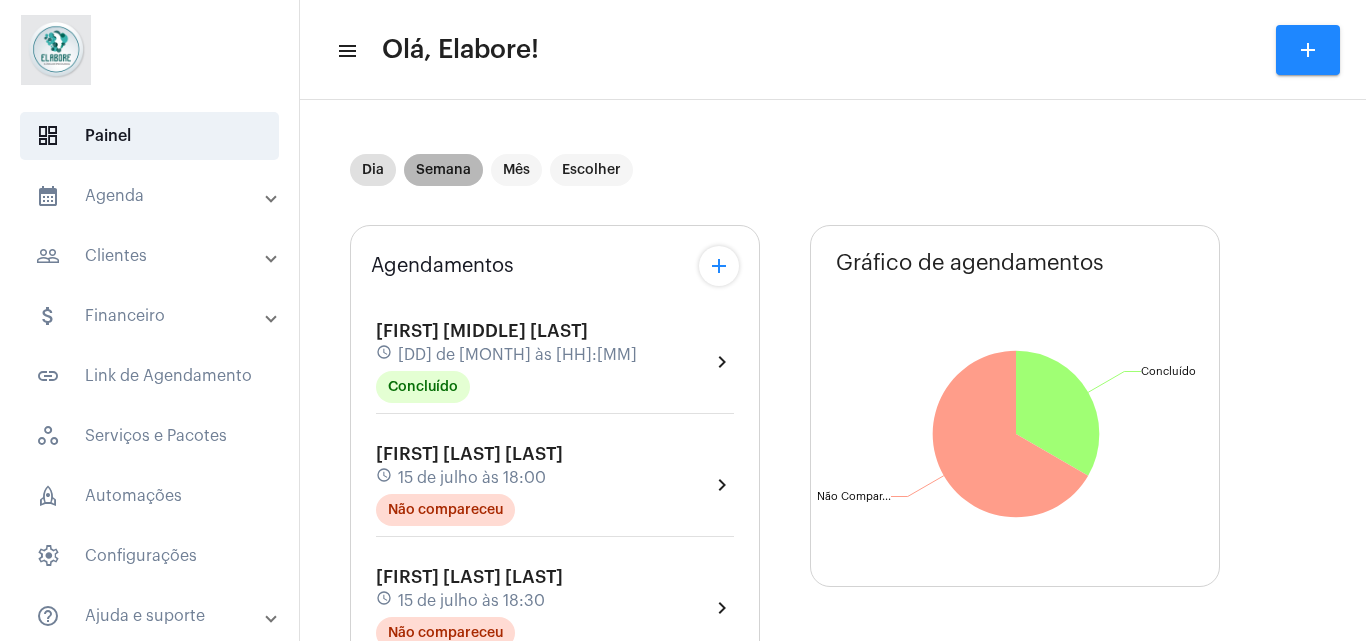 click on "Semana" at bounding box center [443, 170] 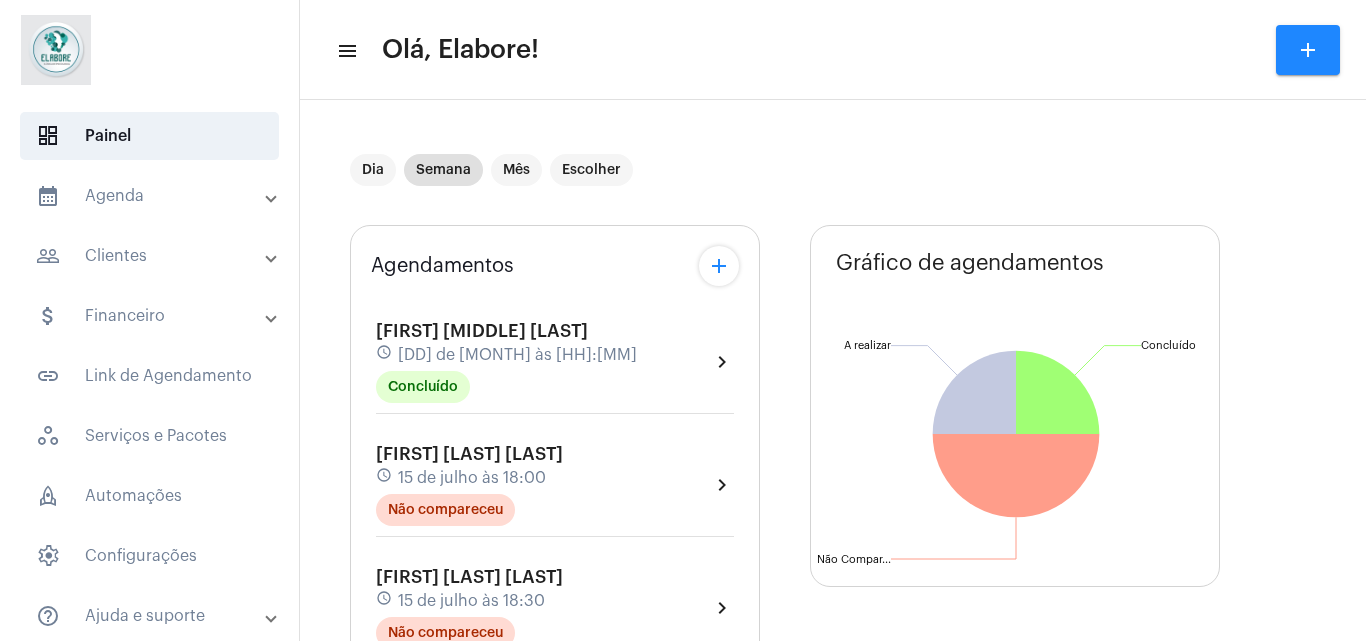 scroll, scrollTop: 32, scrollLeft: 0, axis: vertical 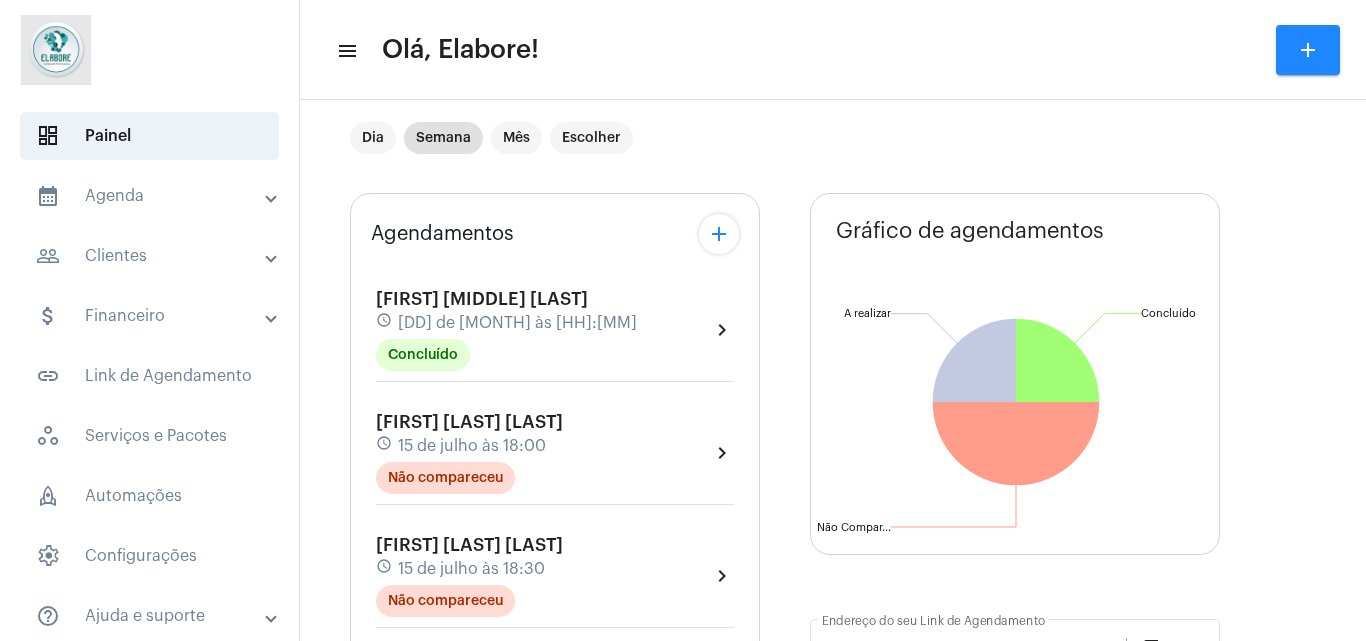click on "add" 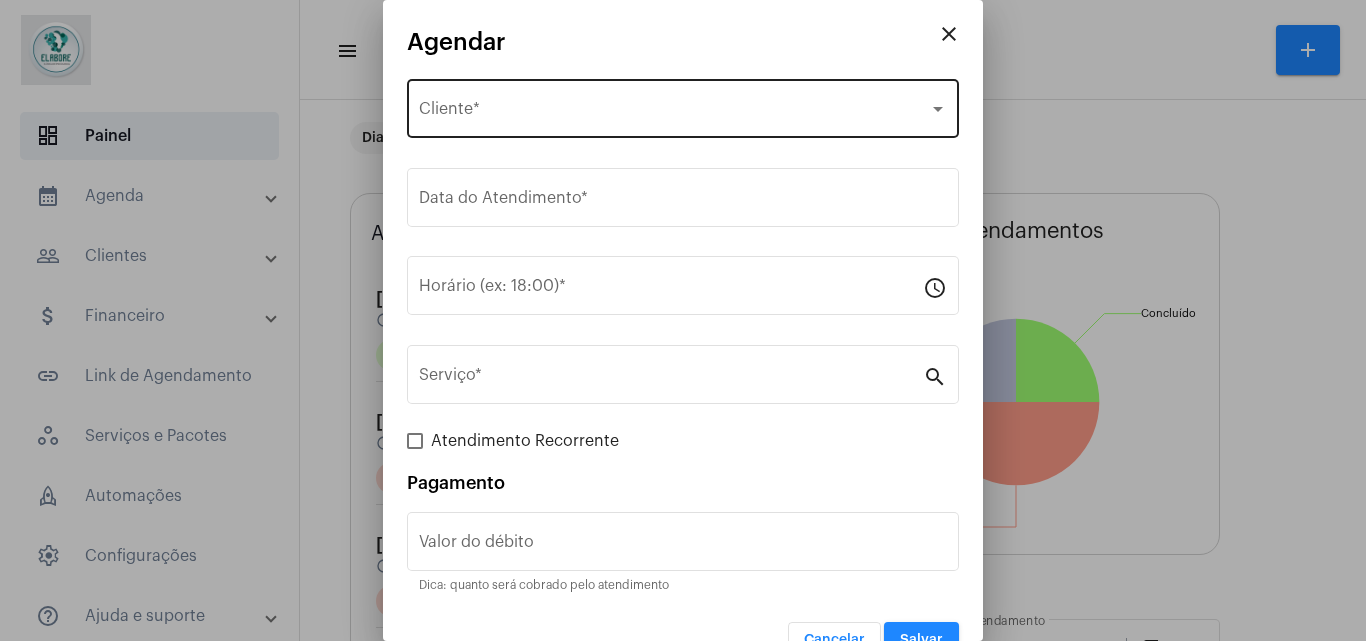 click on "Selecione o Cliente Cliente  *" at bounding box center [683, 106] 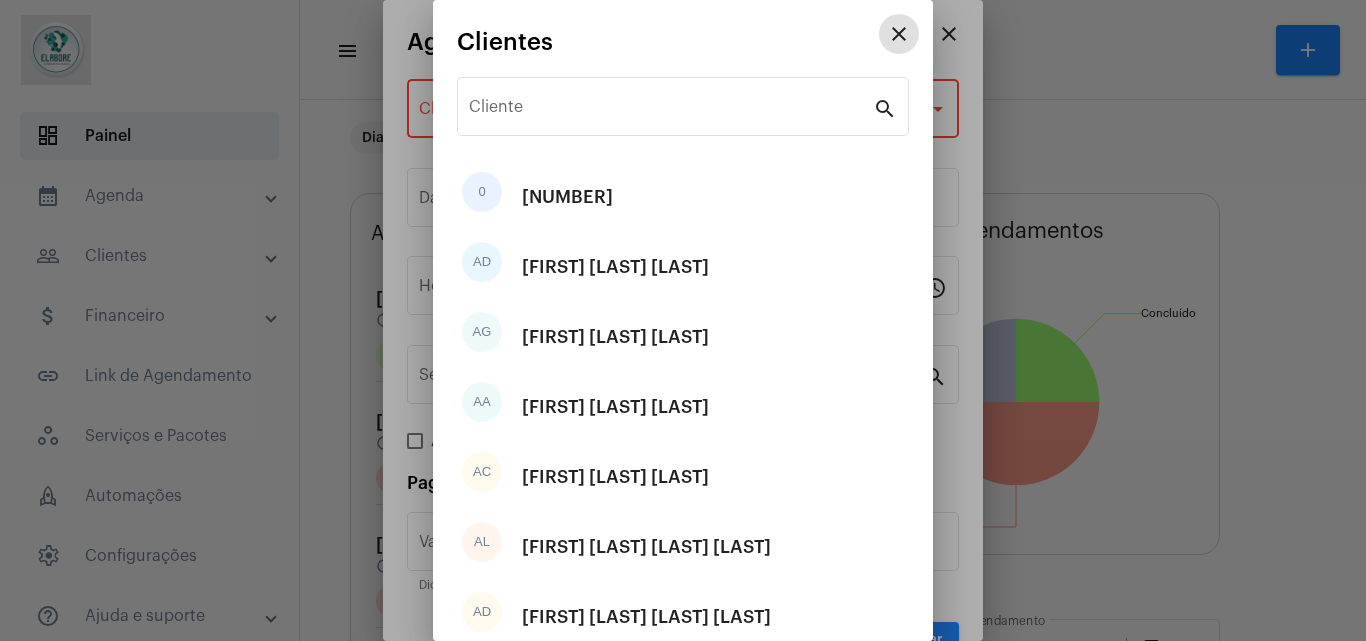 type 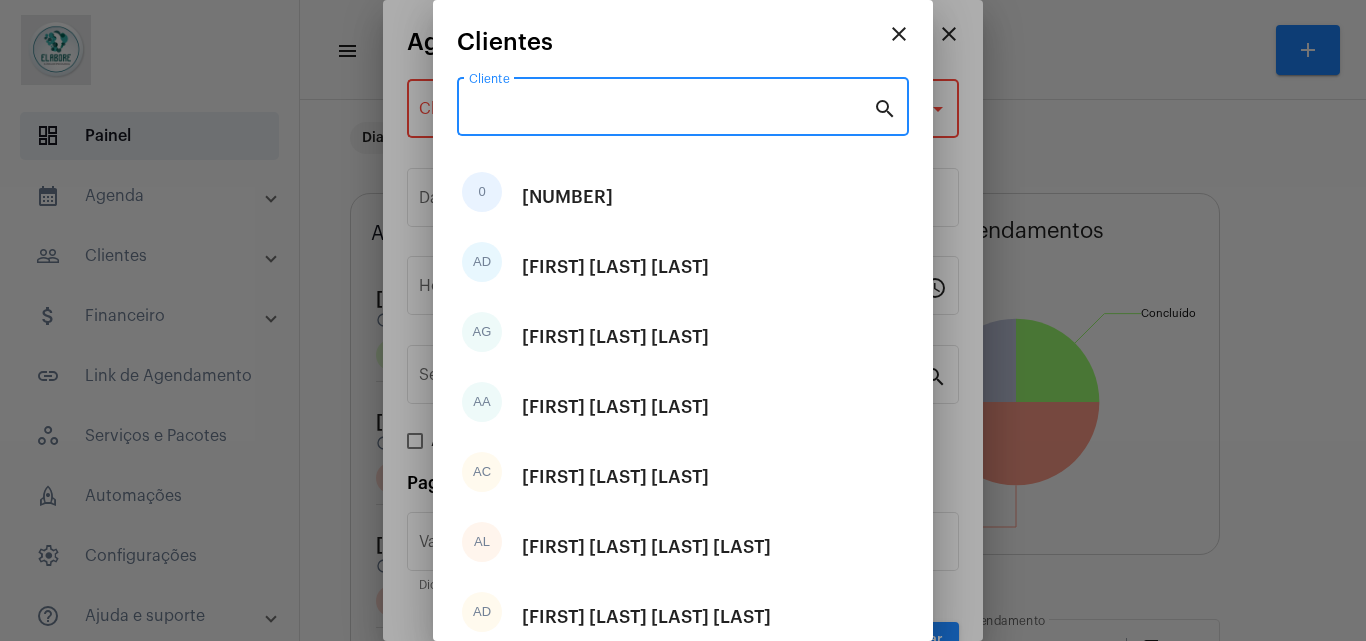 click on "Cliente" at bounding box center [671, 111] 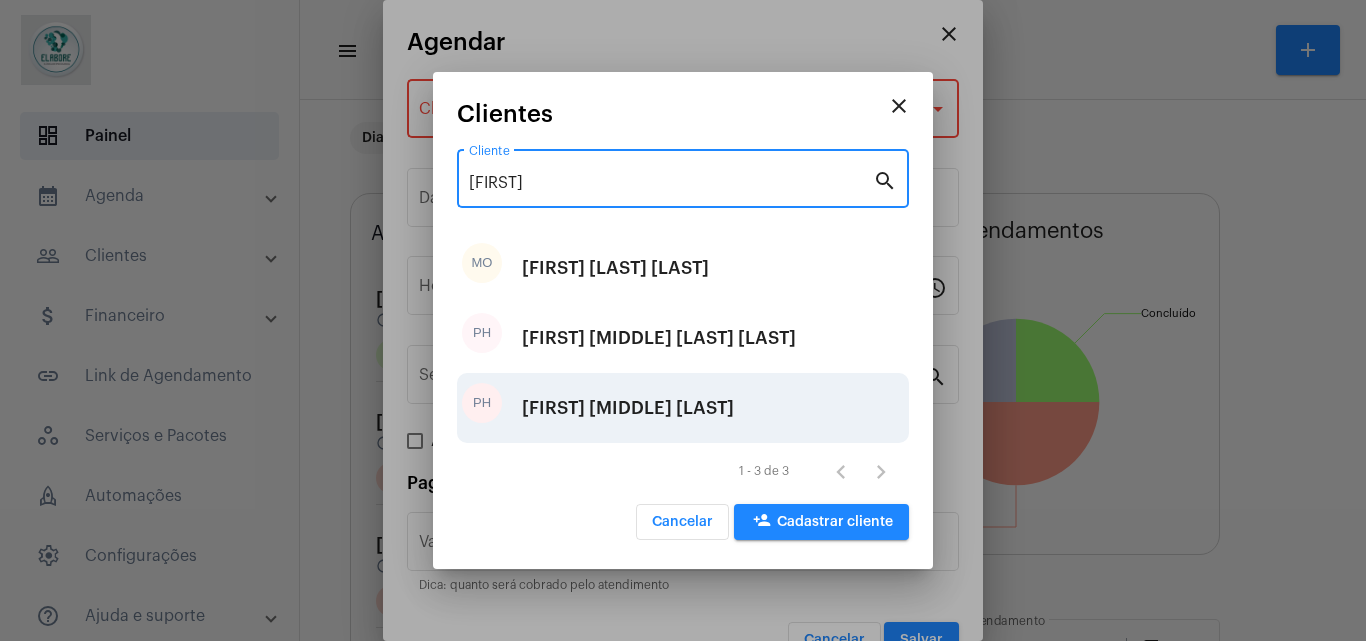 type on "[FIRST]" 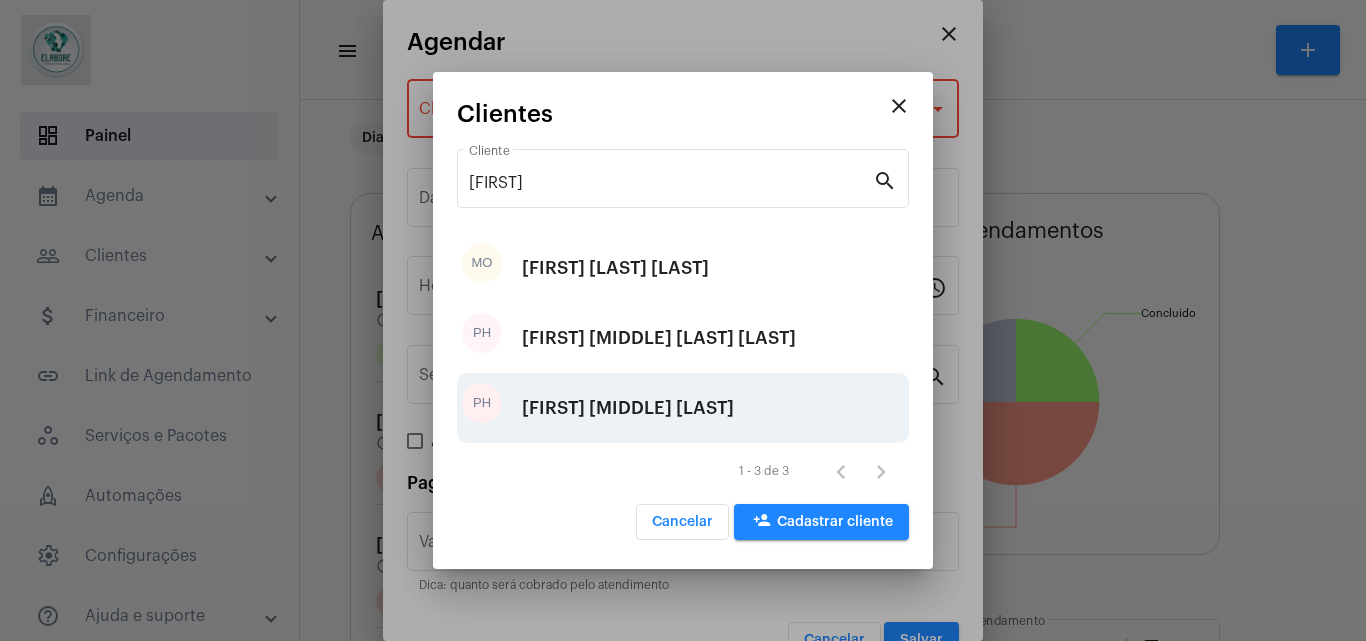 click on "[FIRST] [MIDDLE] [LAST]" at bounding box center [628, 408] 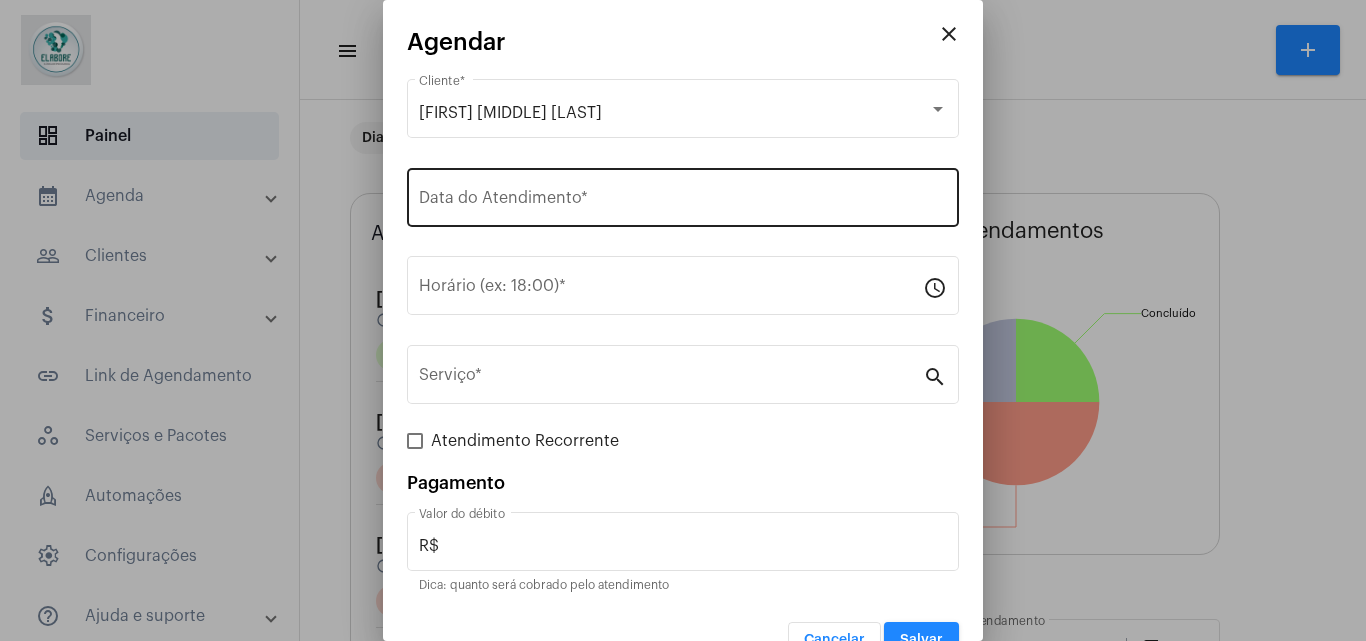 click on "Data do Atendimento  *" at bounding box center [683, 195] 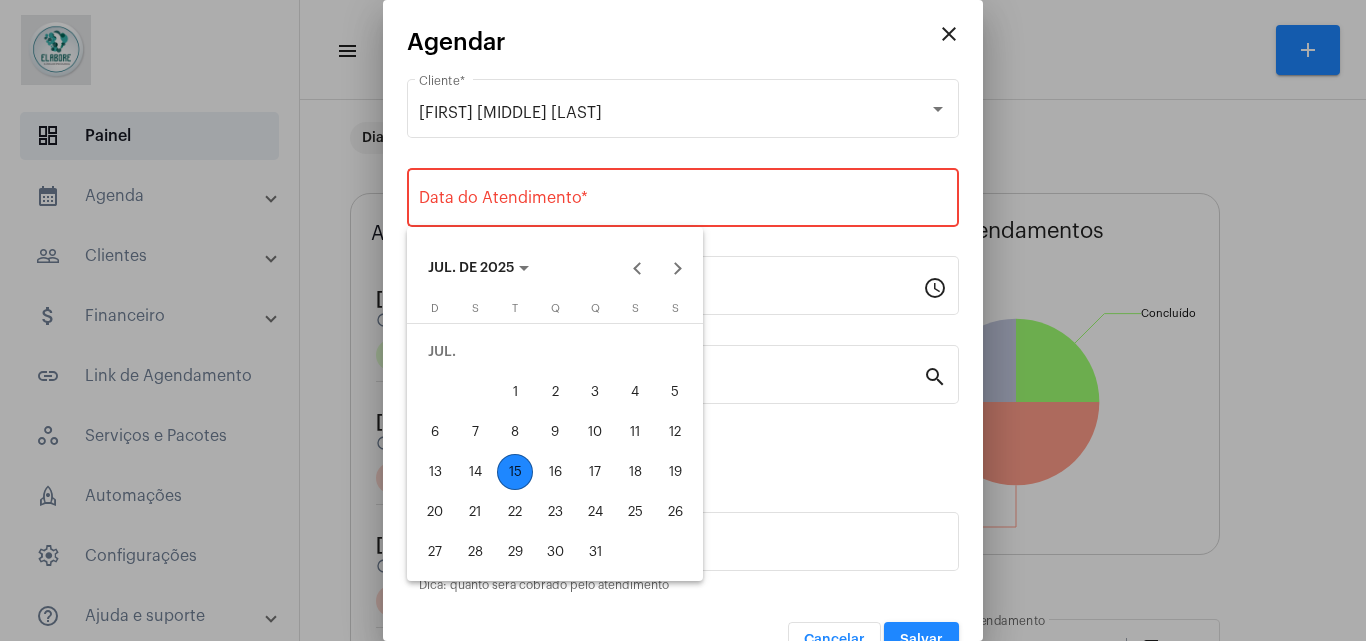 click on "16" at bounding box center [555, 472] 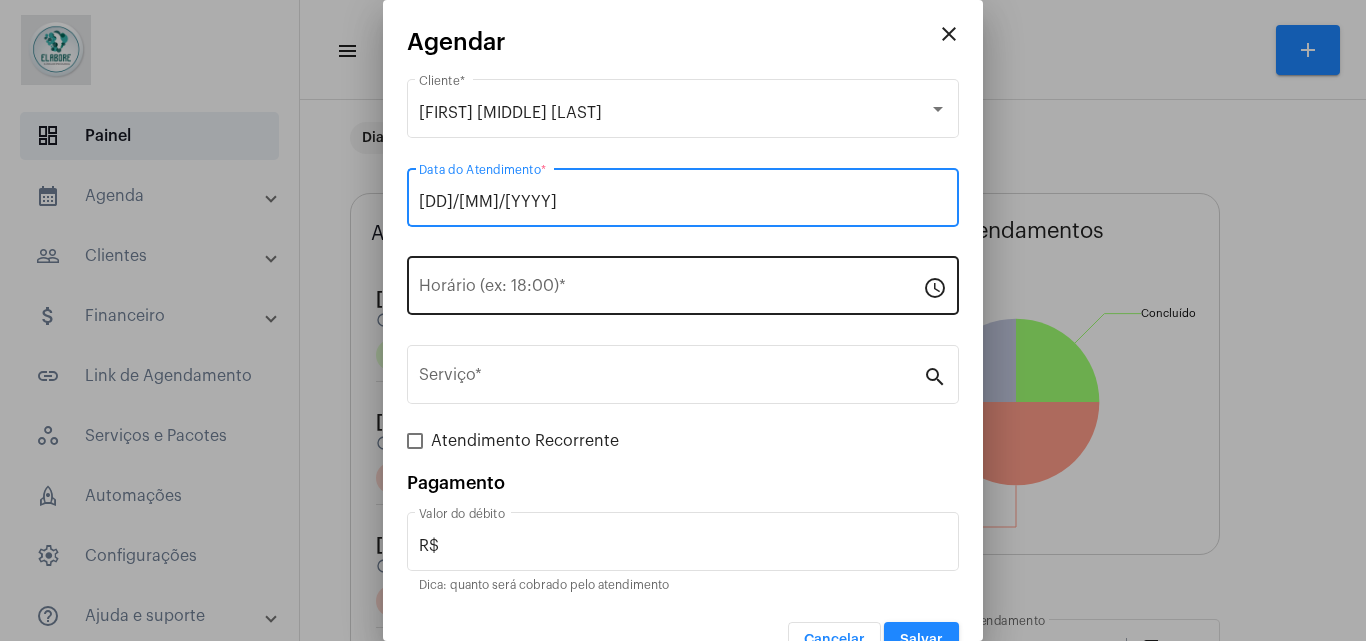 click on "Horário (ex: 18:00)  *" at bounding box center (671, 290) 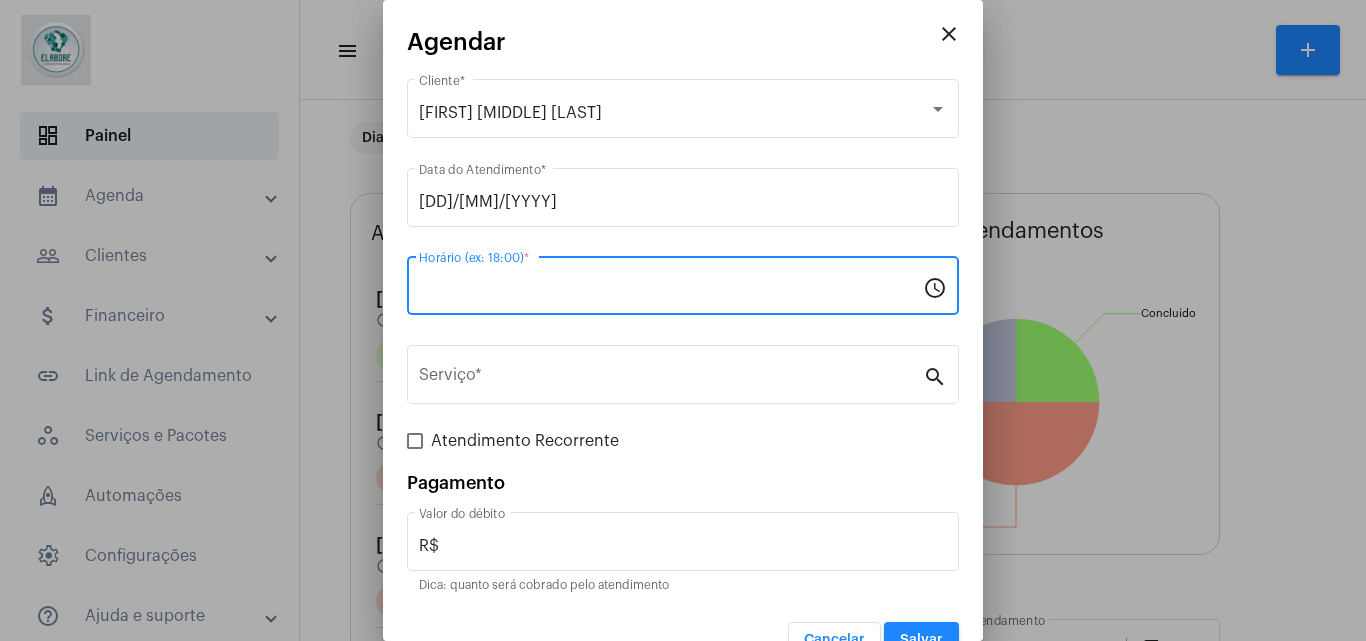 click on "Horário (ex: 18:00)  *" at bounding box center (671, 290) 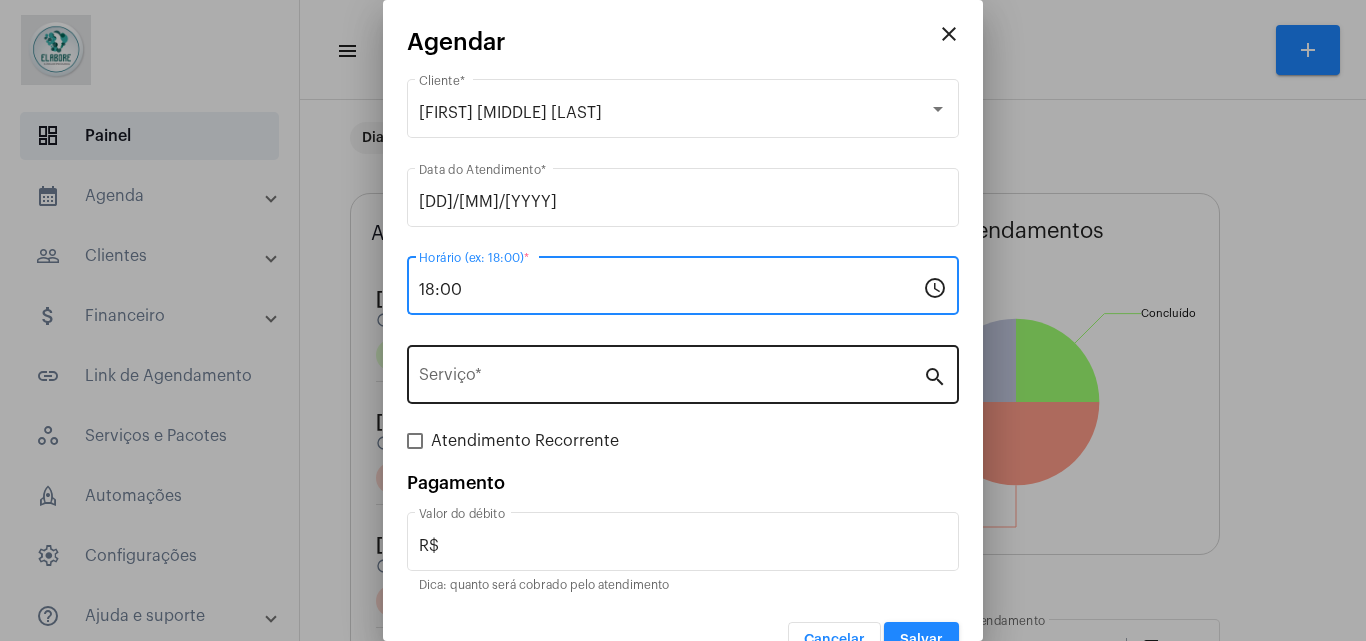 type on "18:00" 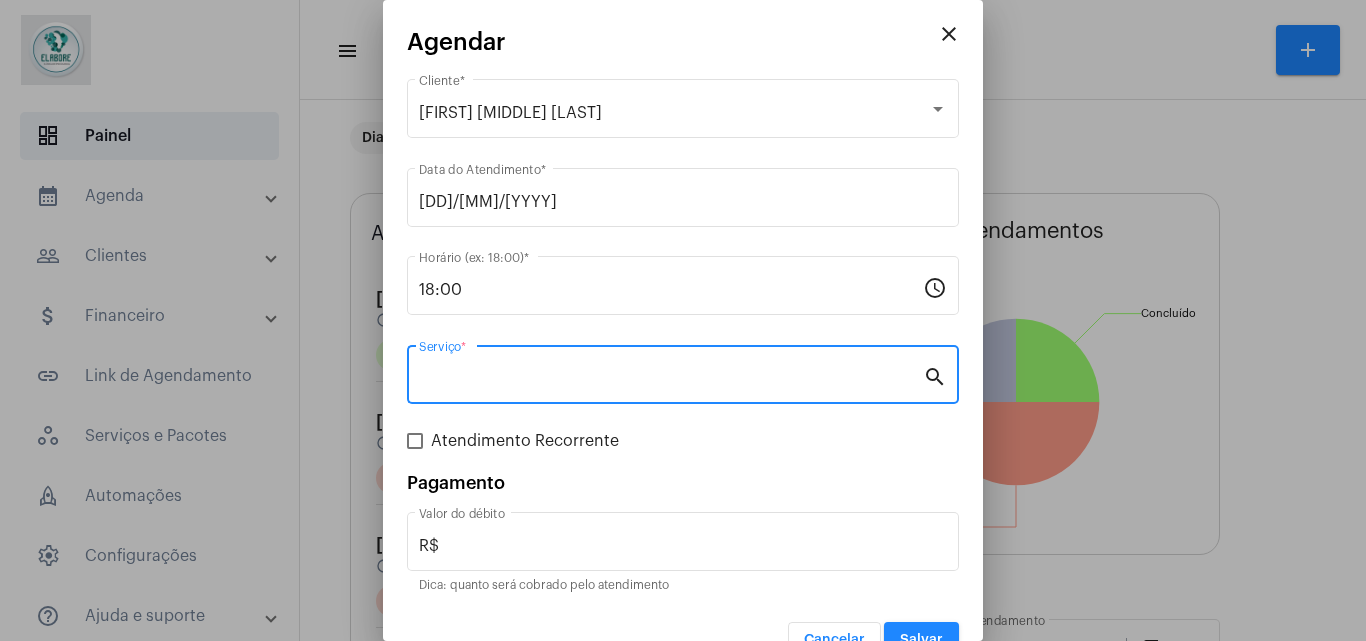 click on "Serviço  *" at bounding box center (671, 379) 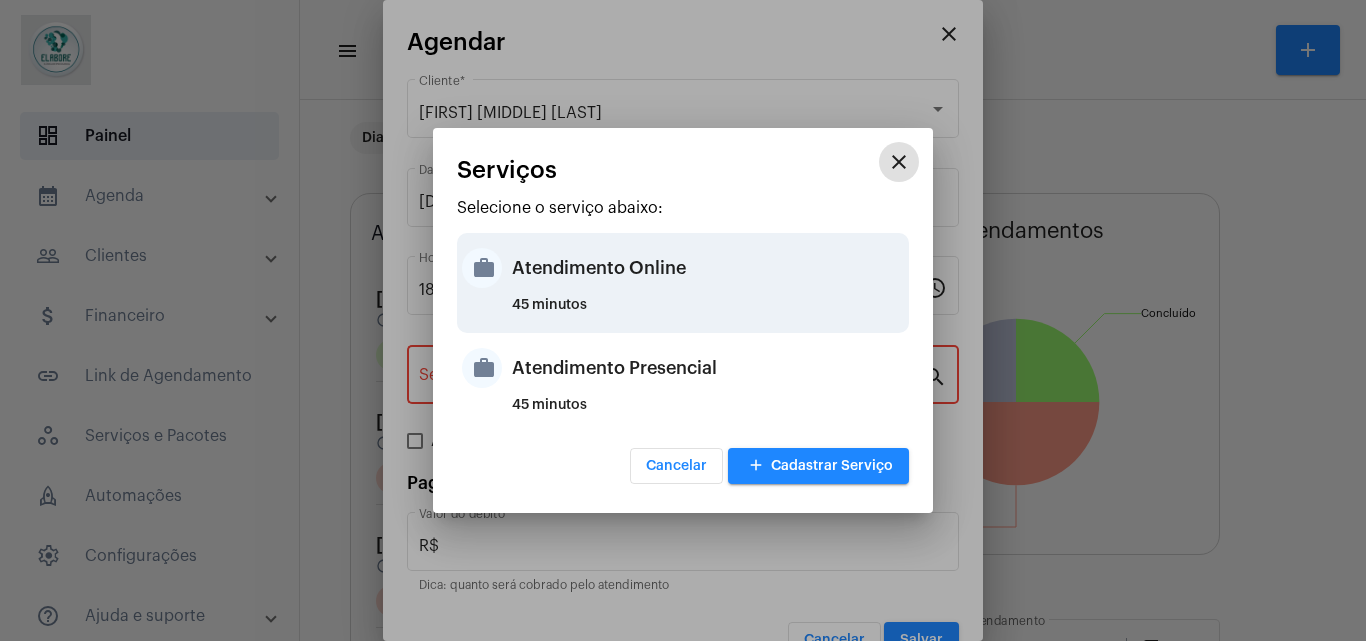 click on "45 minutos" at bounding box center (708, 313) 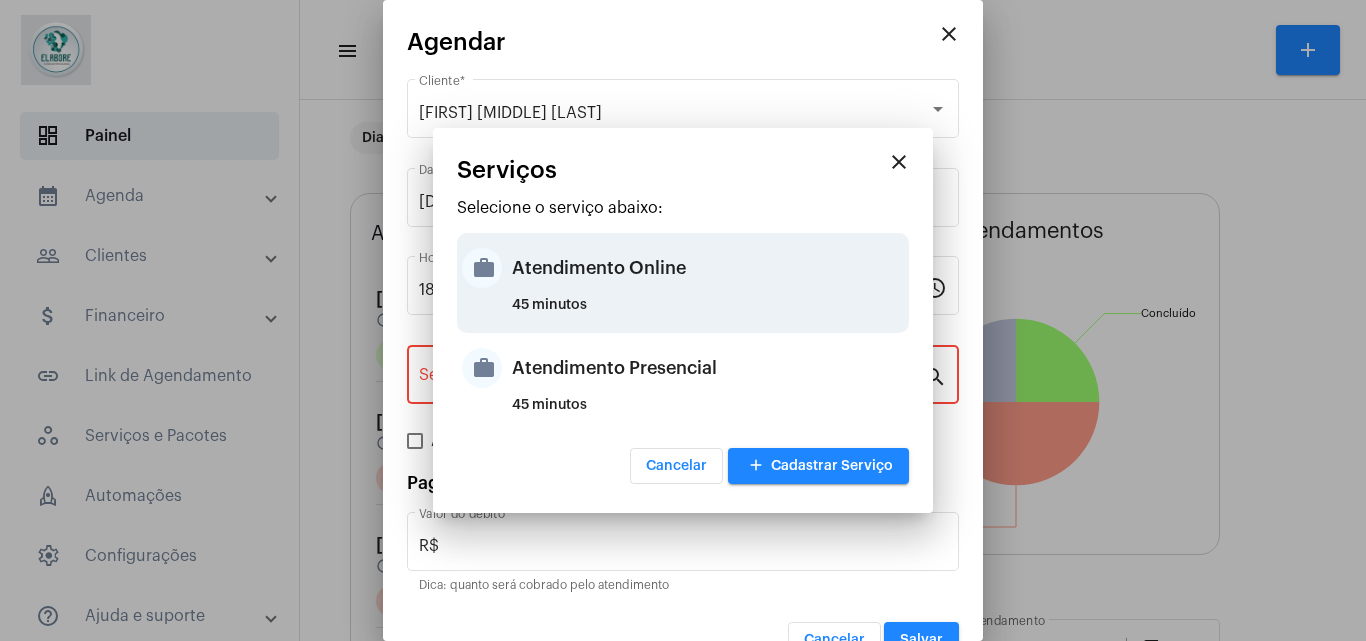 type on "Atendimento Online" 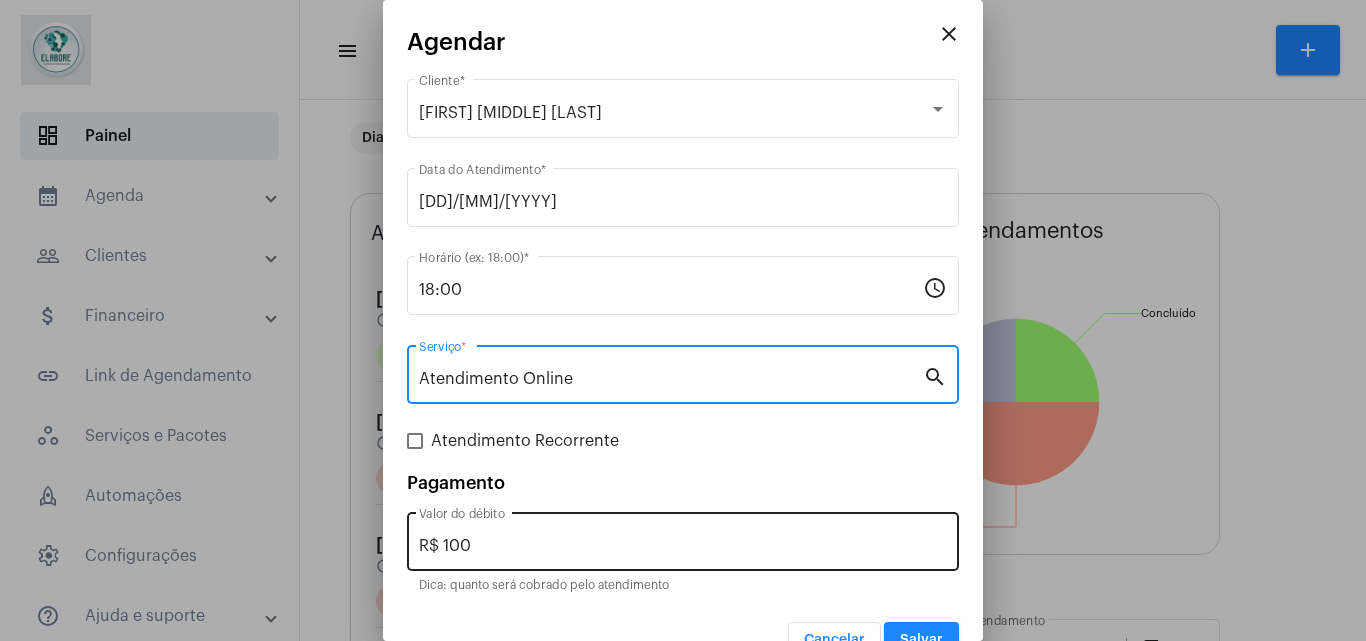 click on "R$ [NUMBER] Valor do débito" at bounding box center [683, 539] 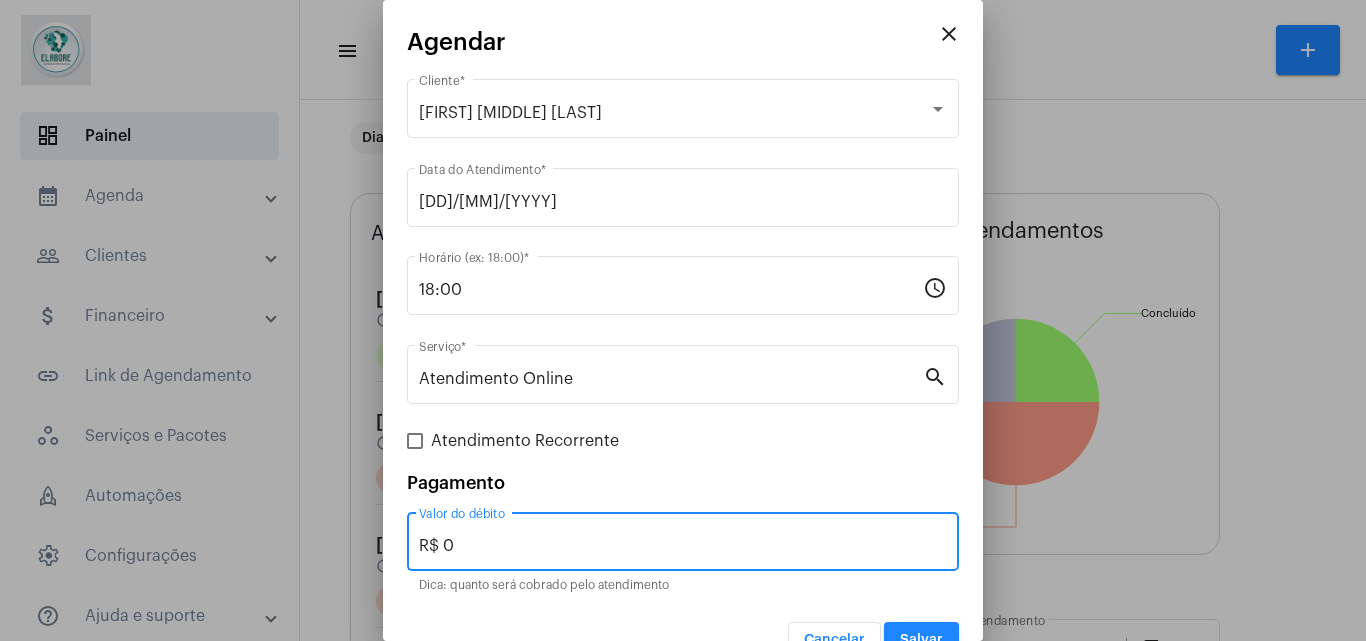 type on "R$ 0" 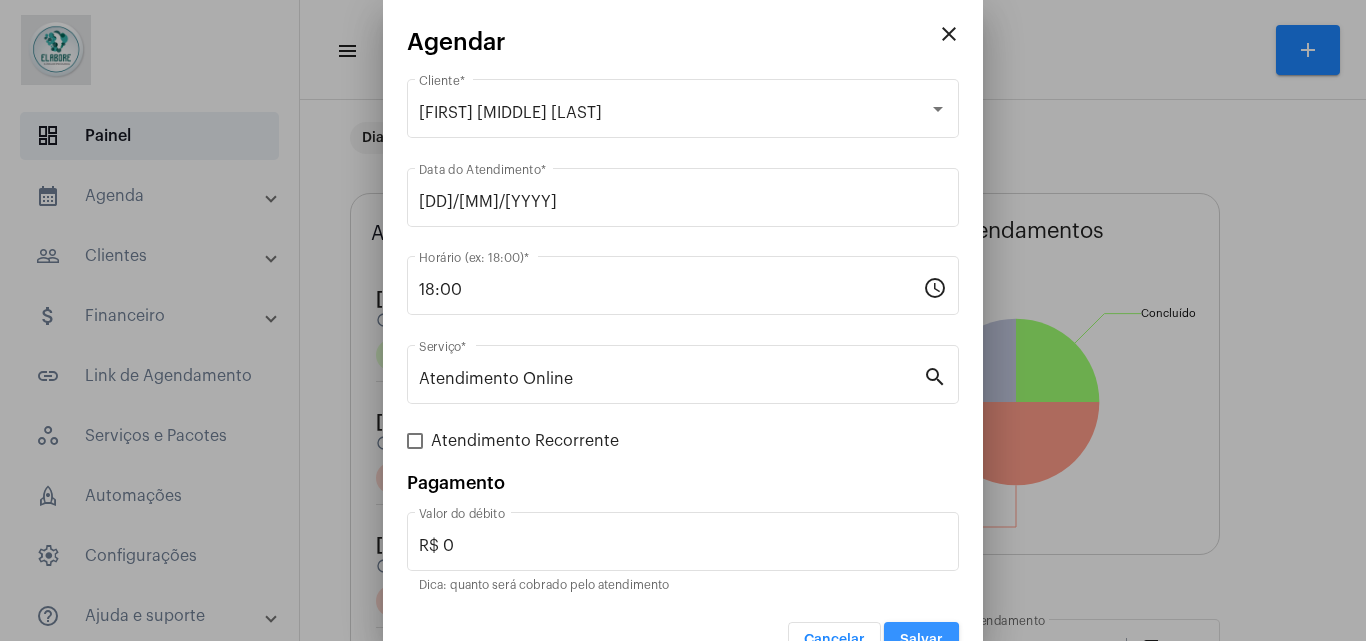 click on "Salvar" at bounding box center (921, 640) 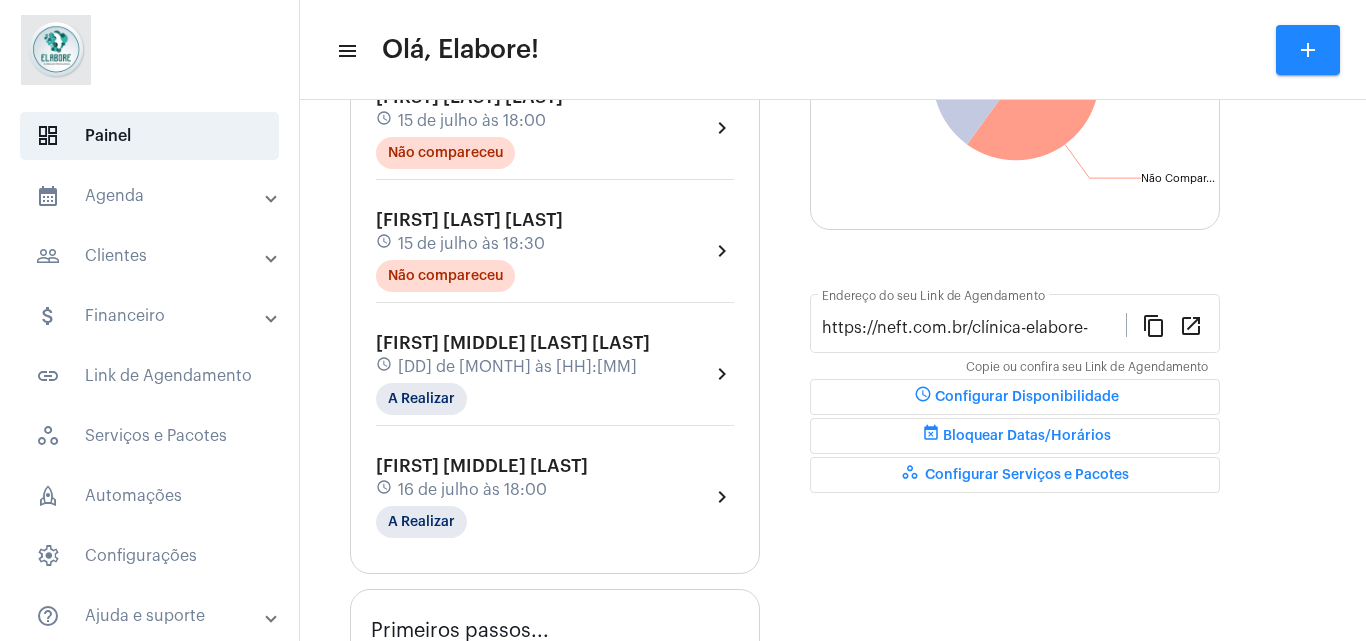 scroll, scrollTop: 0, scrollLeft: 0, axis: both 